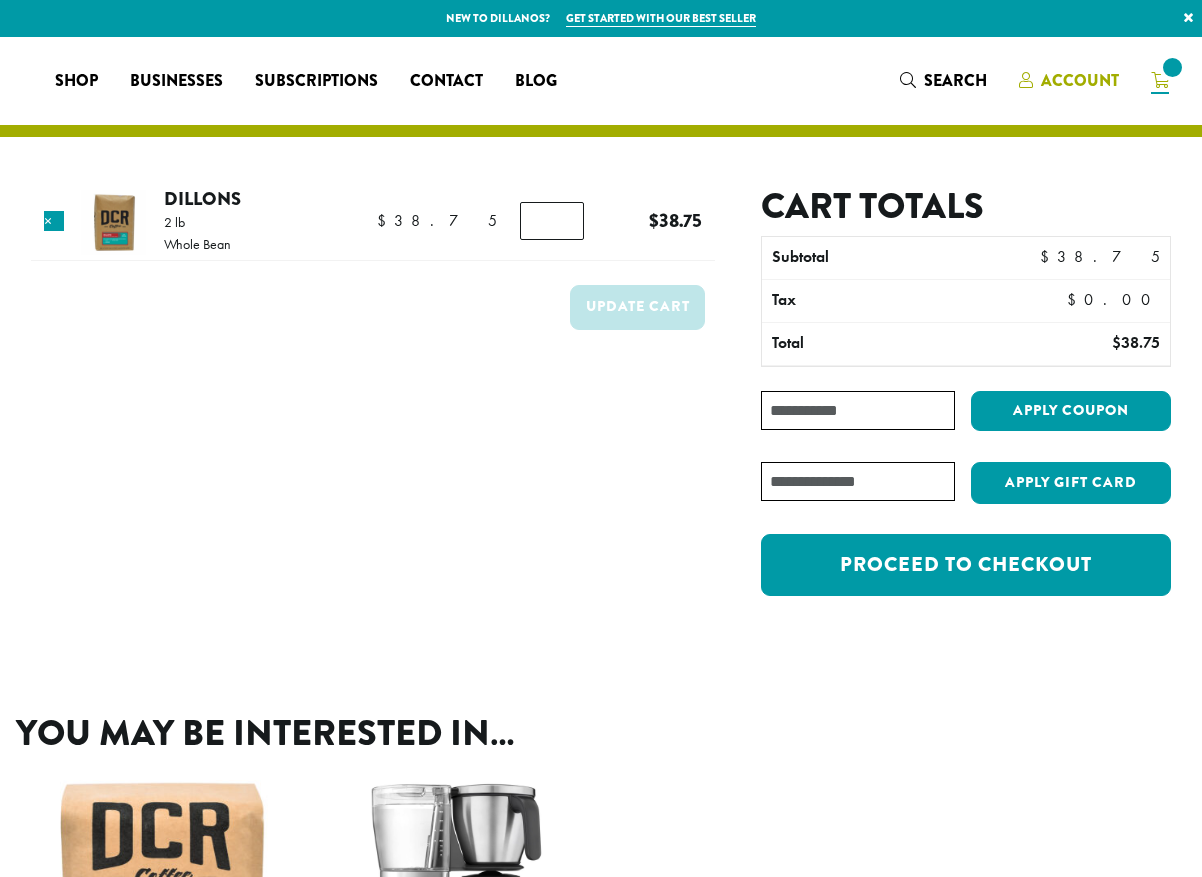 click on "Account" at bounding box center [1080, 80] 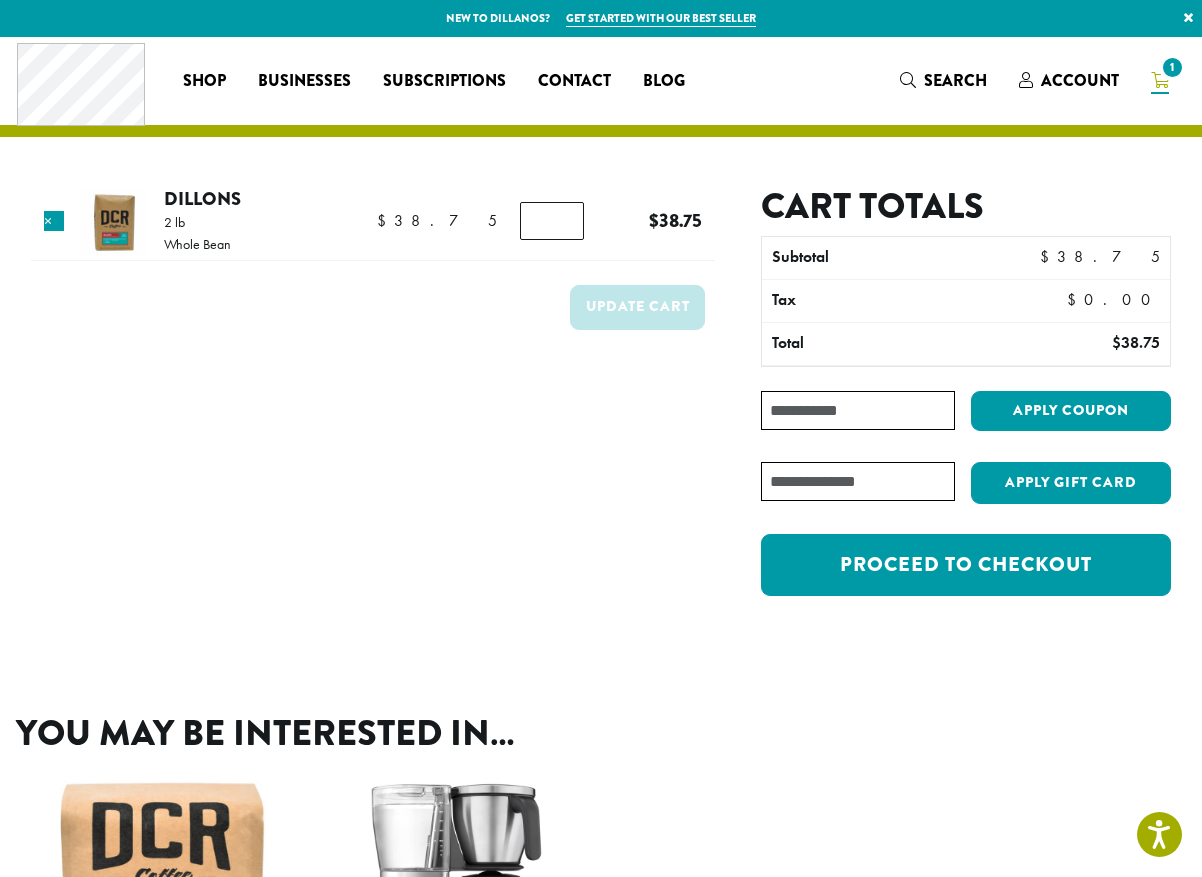 scroll, scrollTop: 0, scrollLeft: 0, axis: both 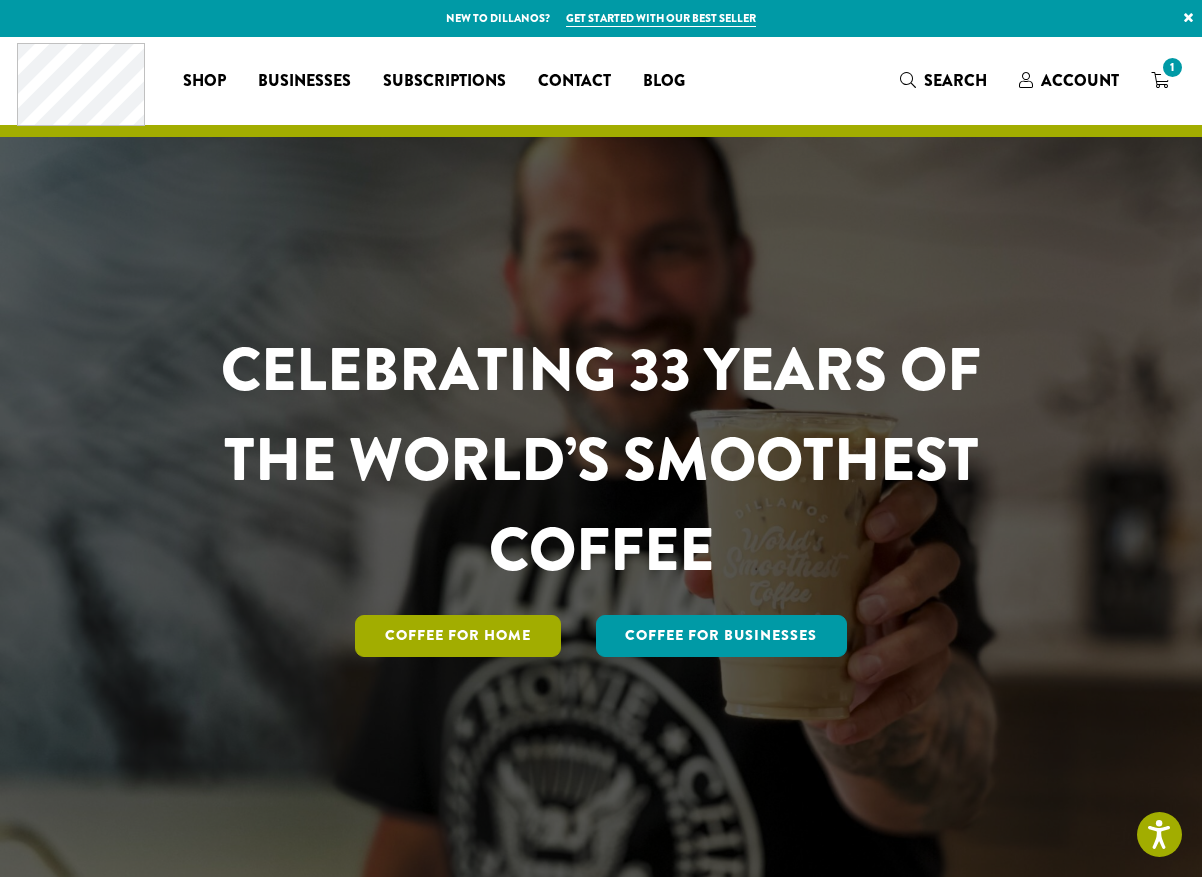click on "Coffee for Home" at bounding box center [458, 636] 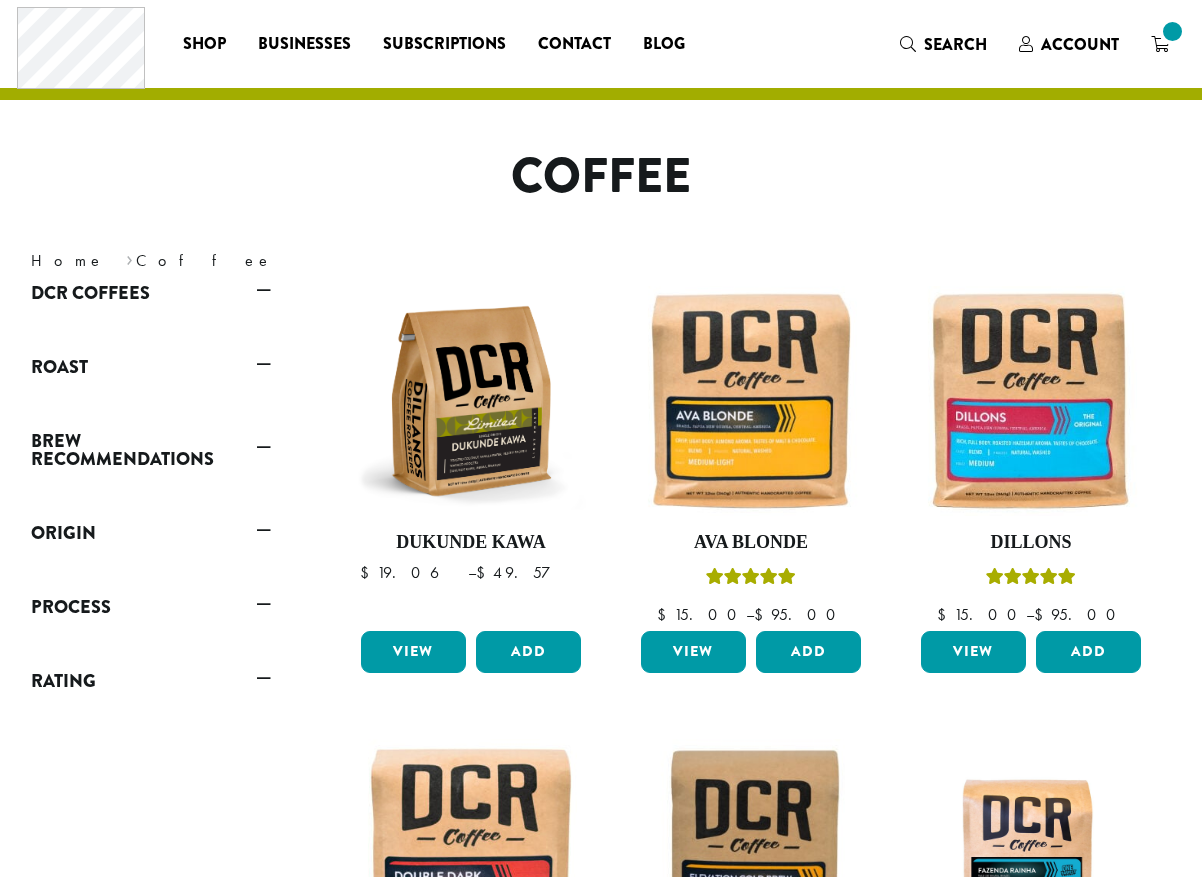 scroll, scrollTop: 0, scrollLeft: 0, axis: both 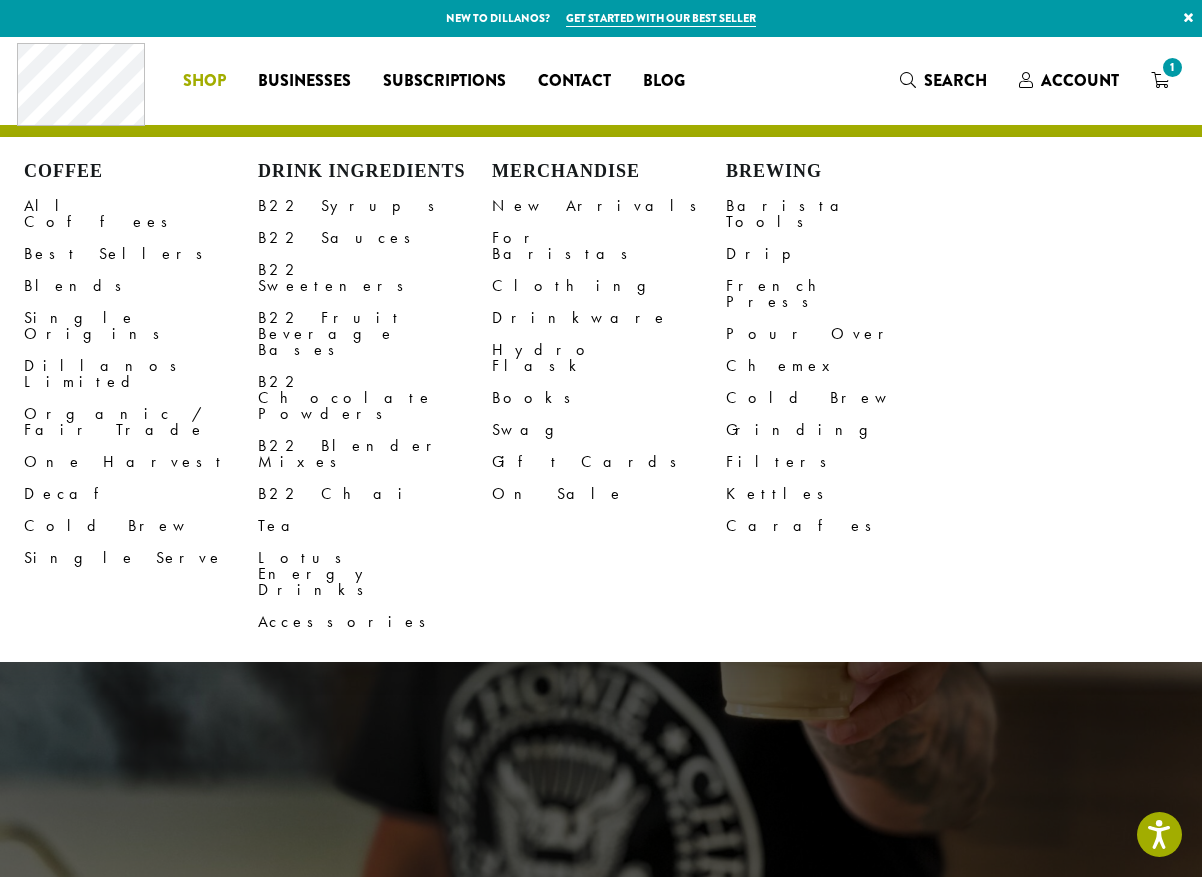 click on "Shop" at bounding box center (204, 81) 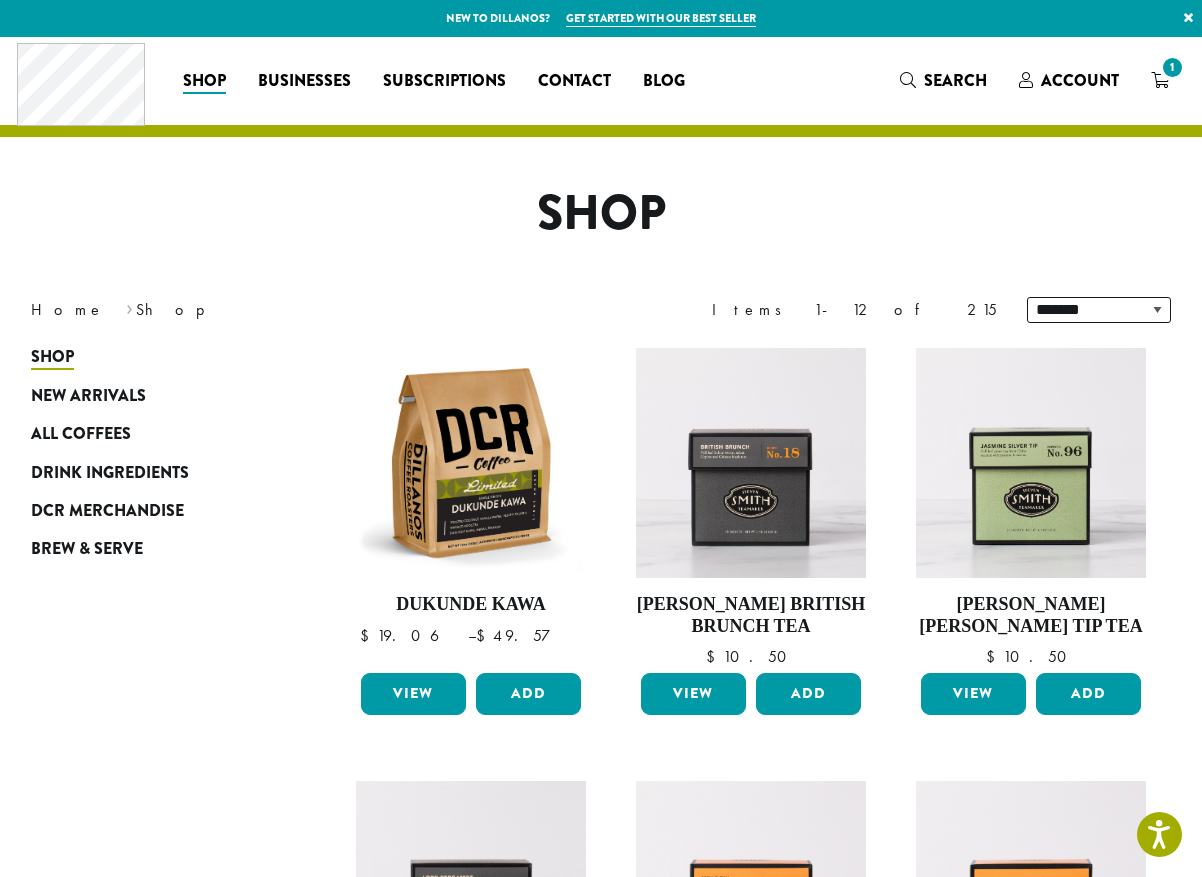 scroll, scrollTop: 0, scrollLeft: 0, axis: both 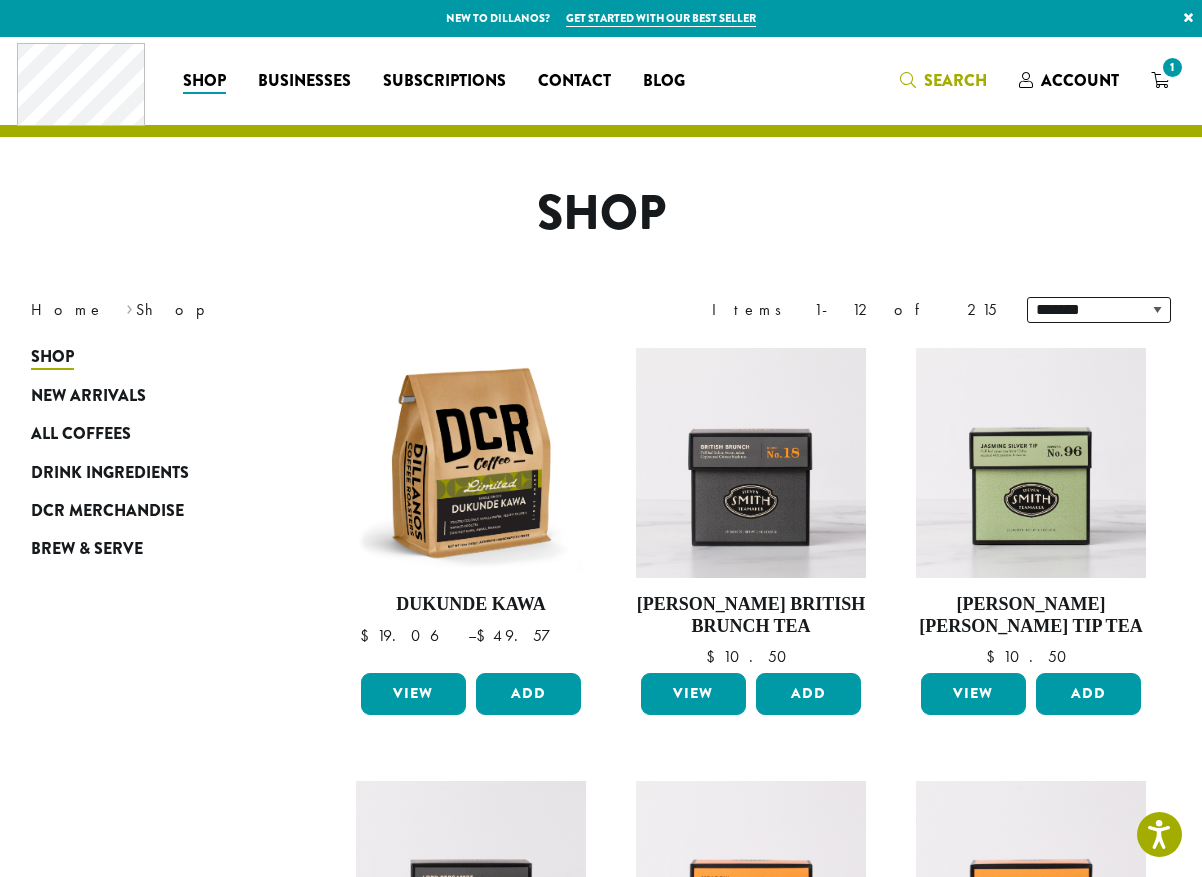 click on "Search" at bounding box center (955, 80) 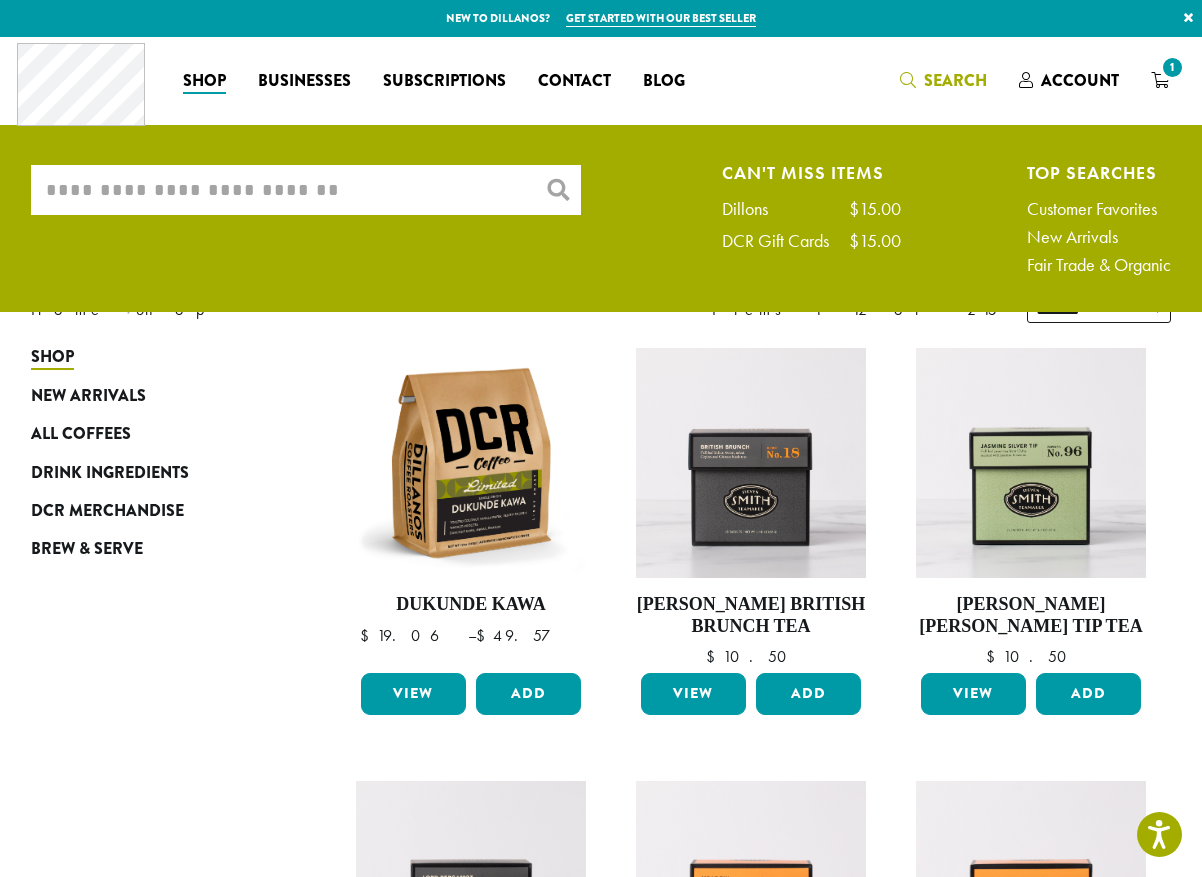 click on "Coffee All Coffees
Best Sellers
Blends
Single Origins
Dillanos Limited
Organic / Fair Trade
One Harvest
Decaf
Cold Brew
Single Serve
Drink Ingredients B22 Syrups
B22 Sauces
B22 Sweeteners
B22 Fruit Beverage Bases
B22 Chocolate Powders
B22 Blender Mixes
B22 Chai
Tea
Lotus Energy Drinks
Accessories
Merchandise New Arrivals
For Baristas
Clothing
Drinkware
Hydro Flask
Books
Swag
Gift Cards
On Sale
Brewing Barista Tools
Drip
French Press
Pour Over
Chemex
Cold Brew
Grinding
Filters
Kettles
Carafes
Shop
All Coffee
Drink Ingredients
DCR Merchandise
Brew & Serve
Businesses
Subscriptions
Contact
Blog
What are you searching for? ×" at bounding box center [601, 80] 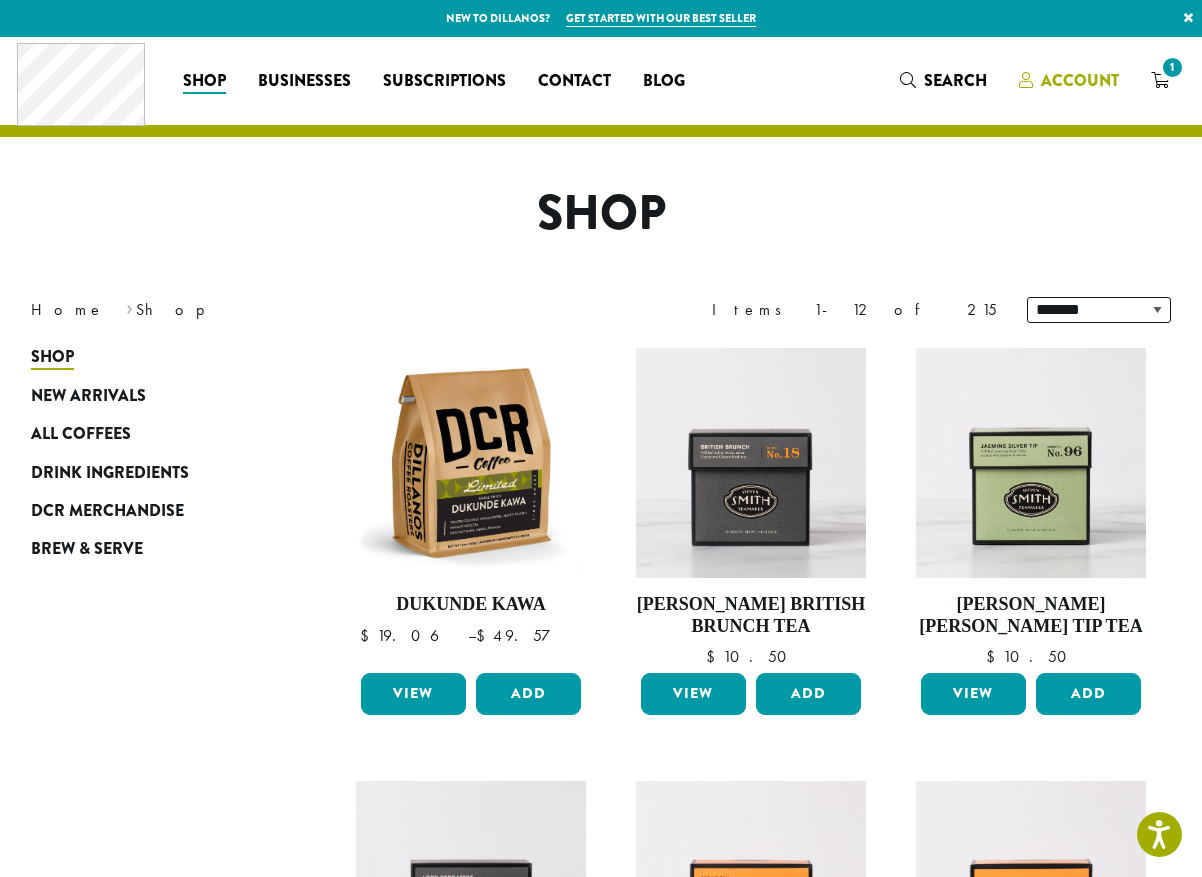 click on "Account" at bounding box center (1080, 80) 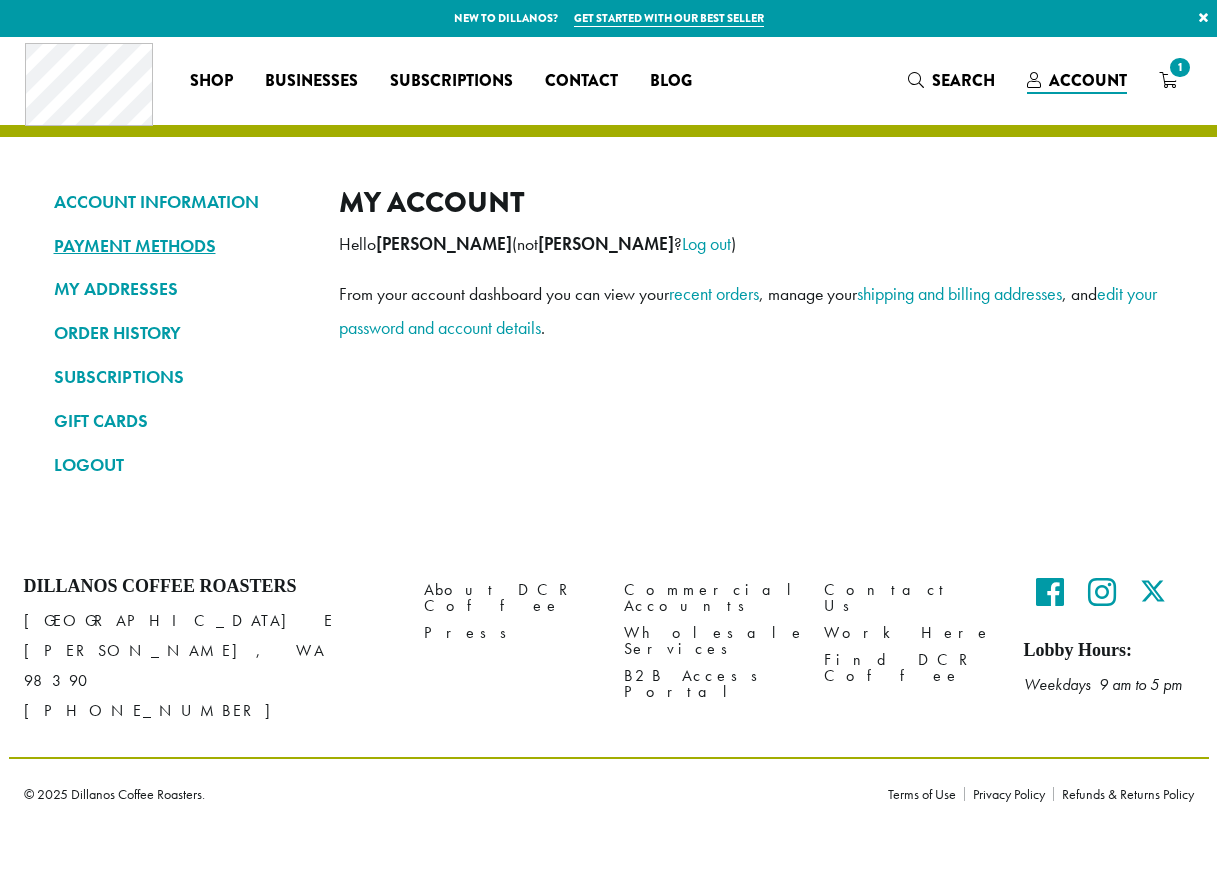scroll, scrollTop: 0, scrollLeft: 0, axis: both 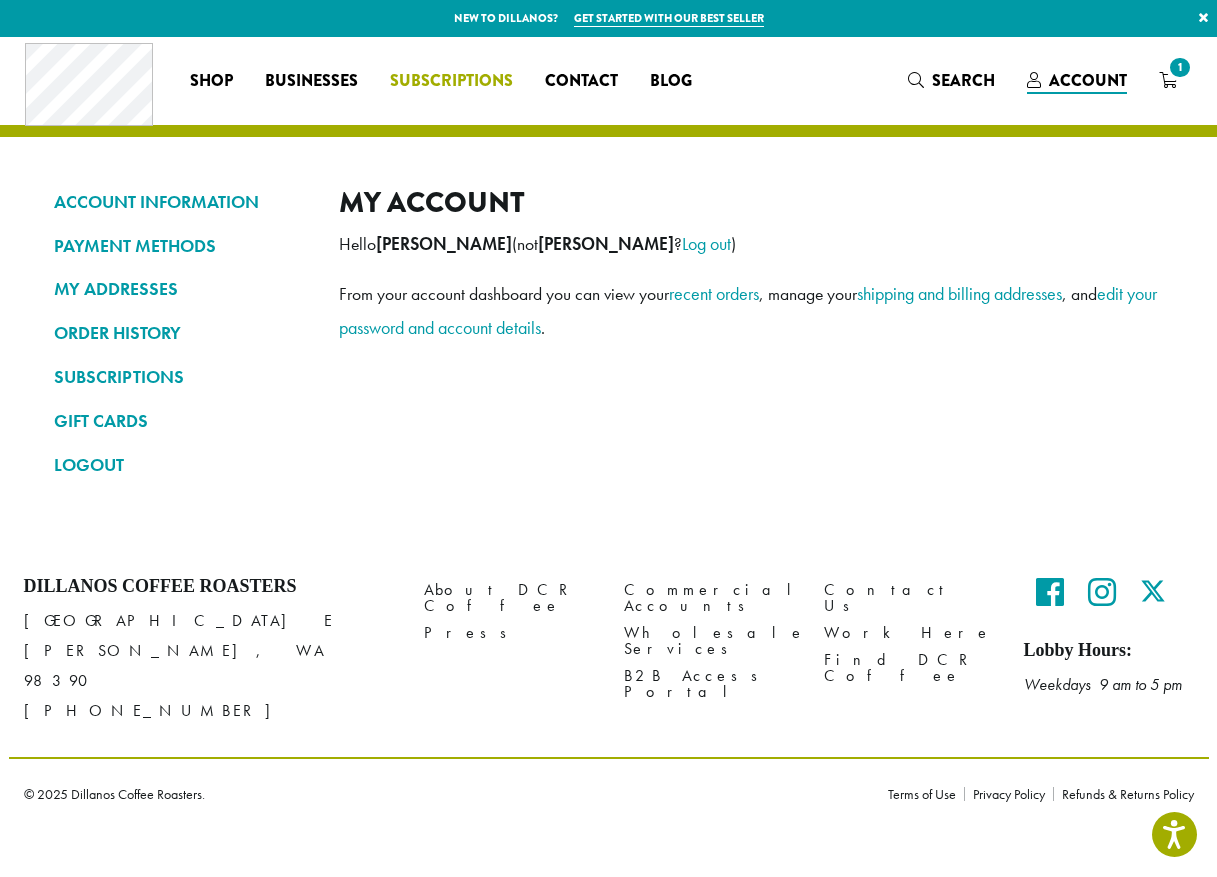 click on "Subscriptions" at bounding box center [451, 81] 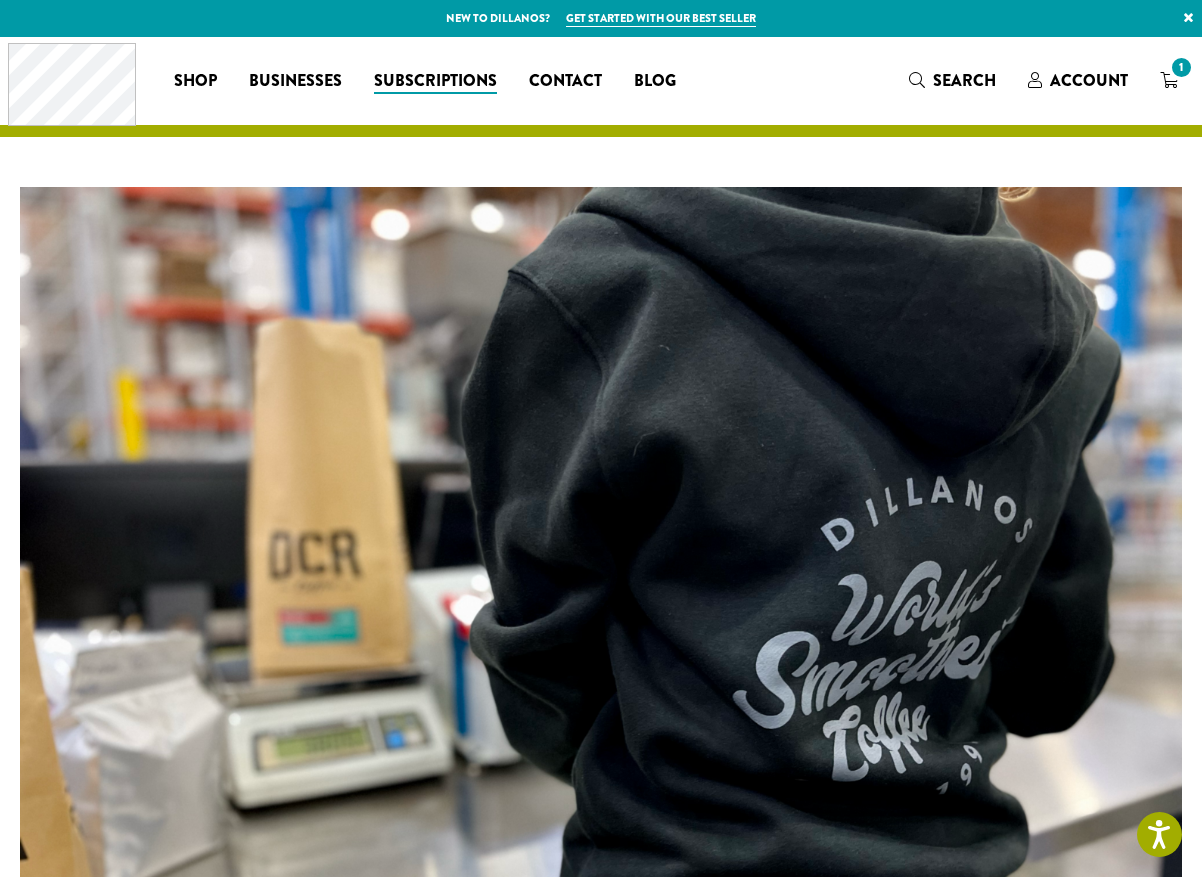 scroll, scrollTop: 400, scrollLeft: 0, axis: vertical 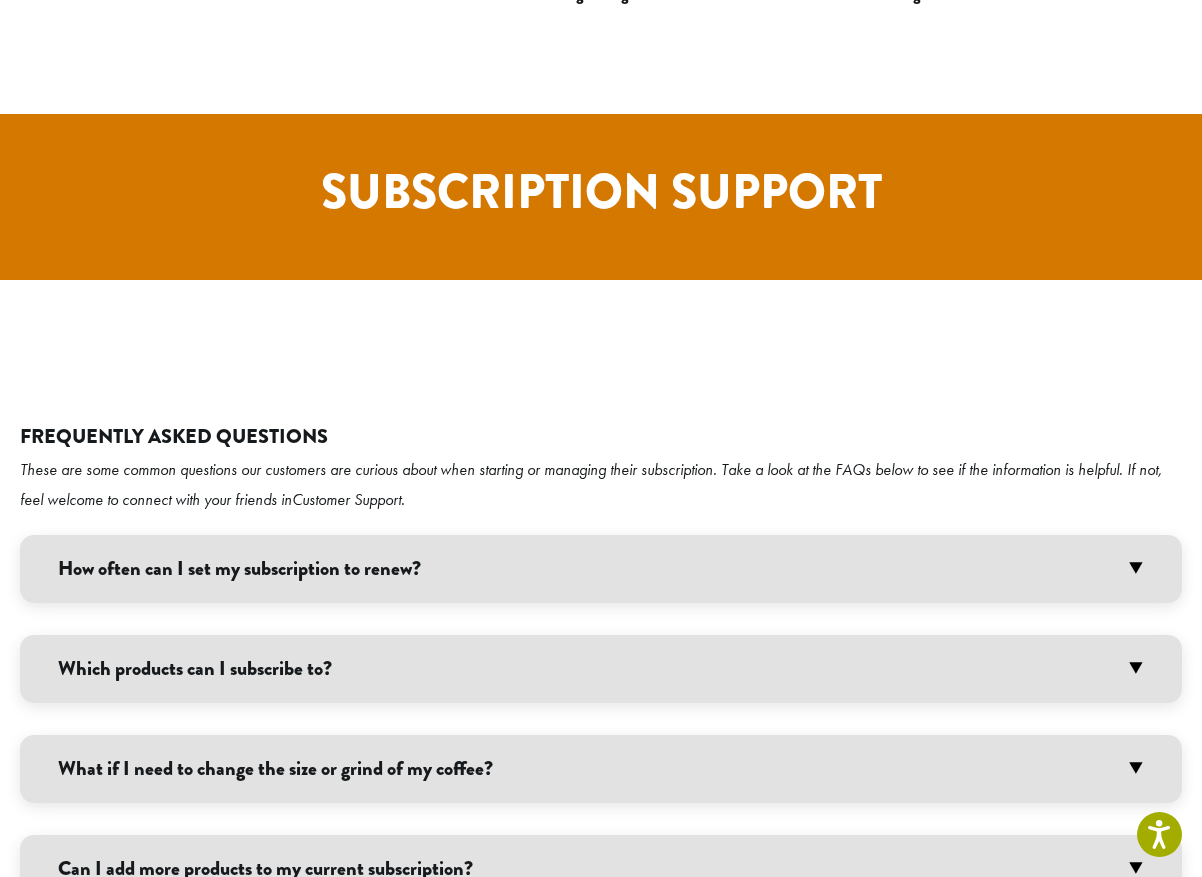 click on "How often can I set my subscription to renew?" at bounding box center (601, 569) 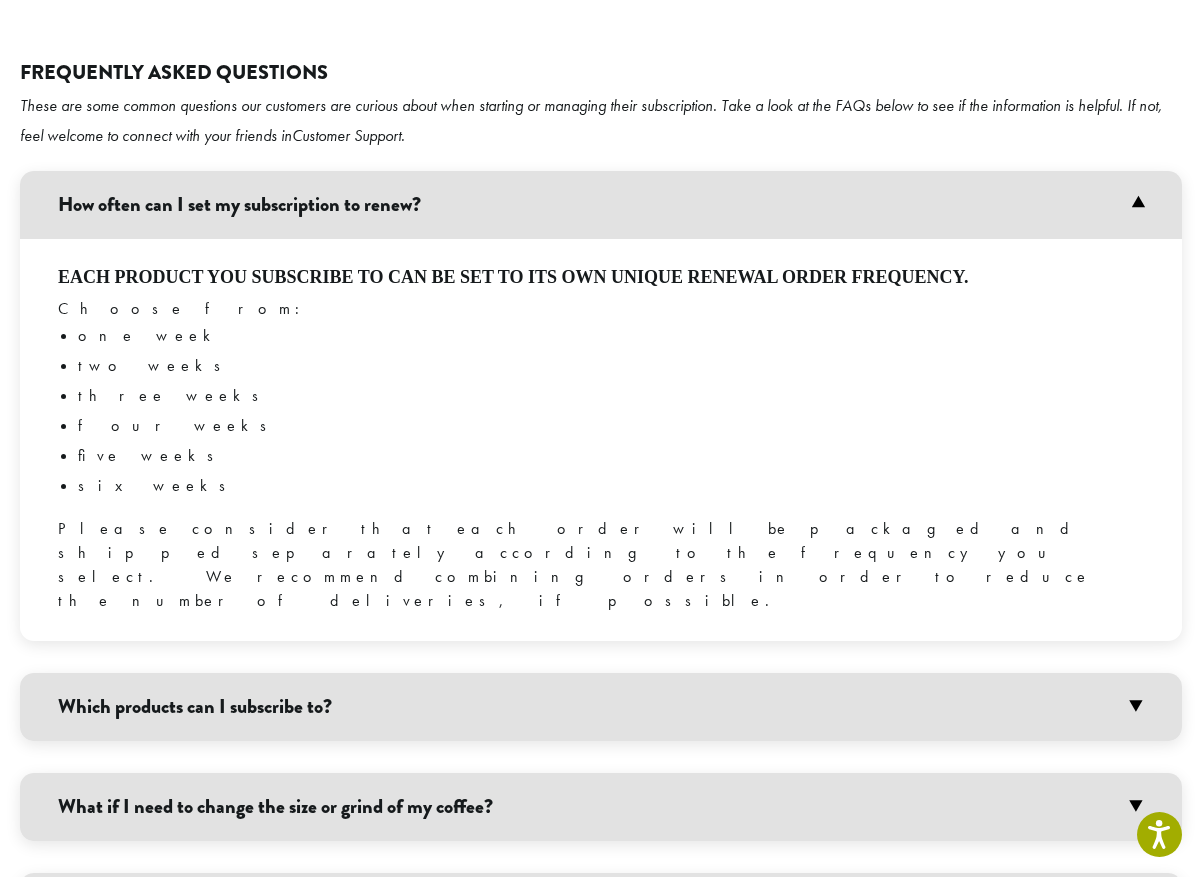 scroll, scrollTop: 3900, scrollLeft: 0, axis: vertical 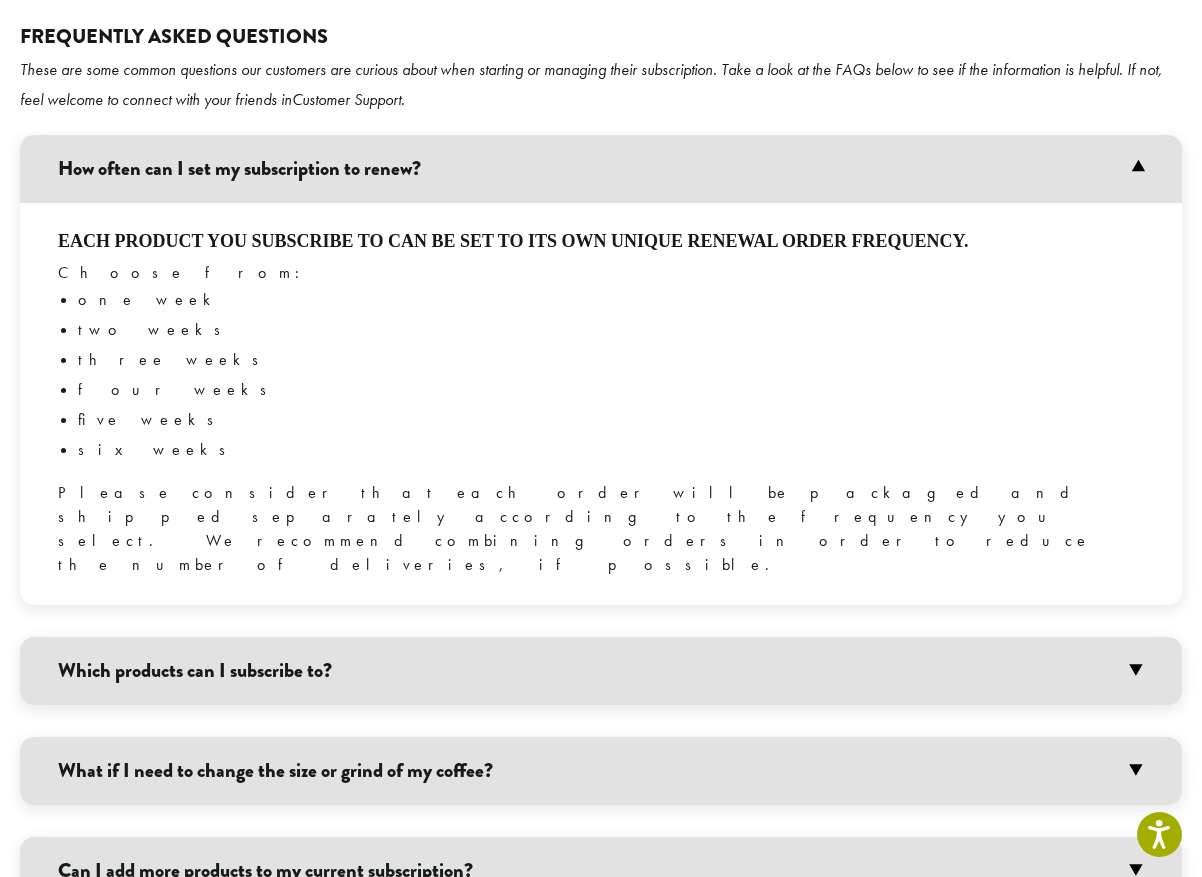 click on "Which products can I subscribe to?" at bounding box center (601, 671) 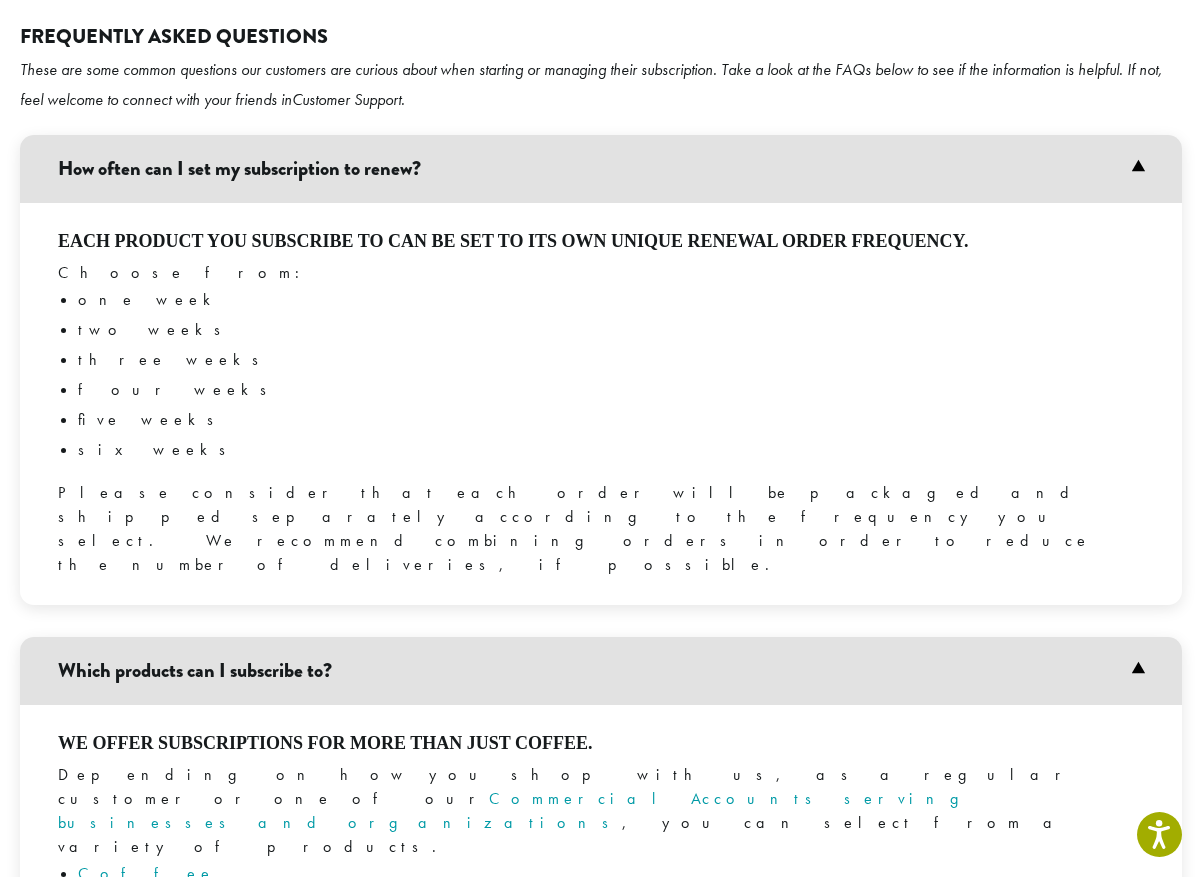 click on "Which products can I subscribe to?" at bounding box center [601, 671] 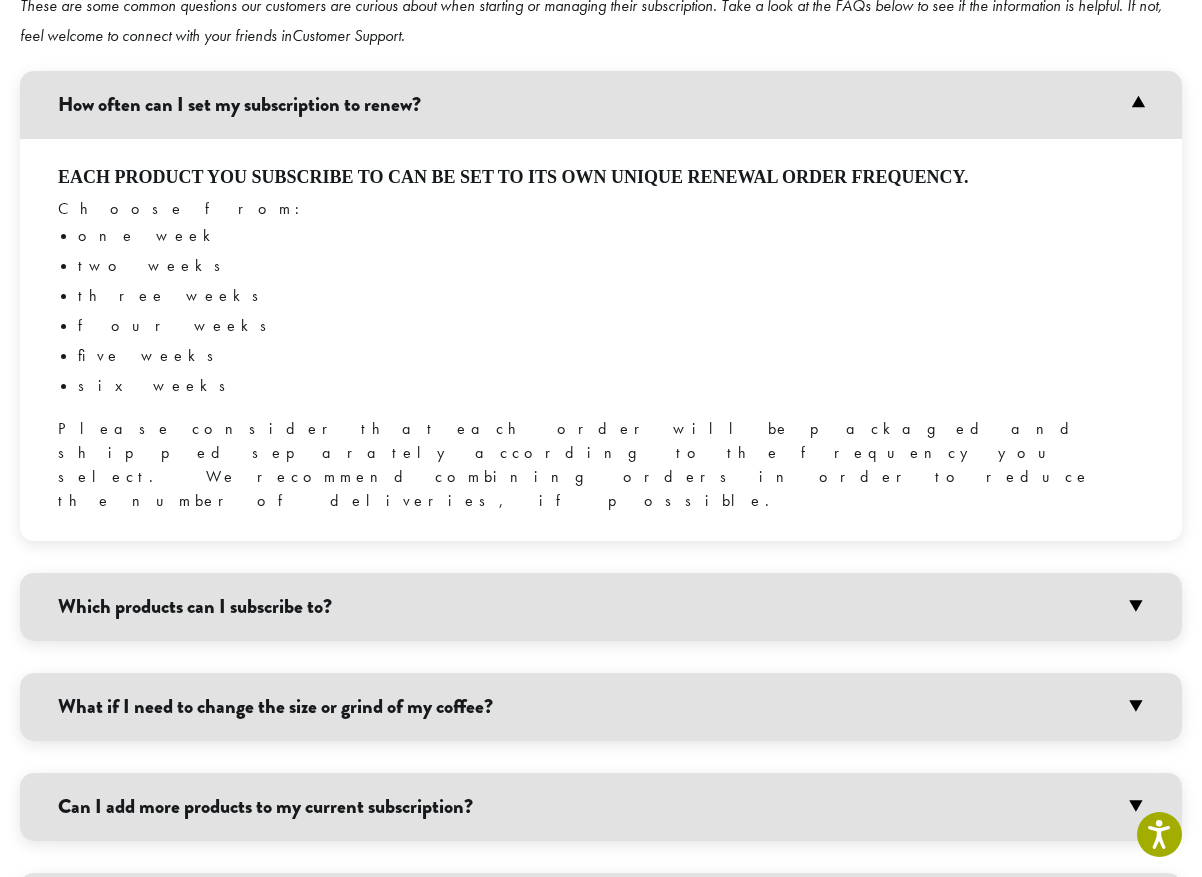 scroll, scrollTop: 4000, scrollLeft: 0, axis: vertical 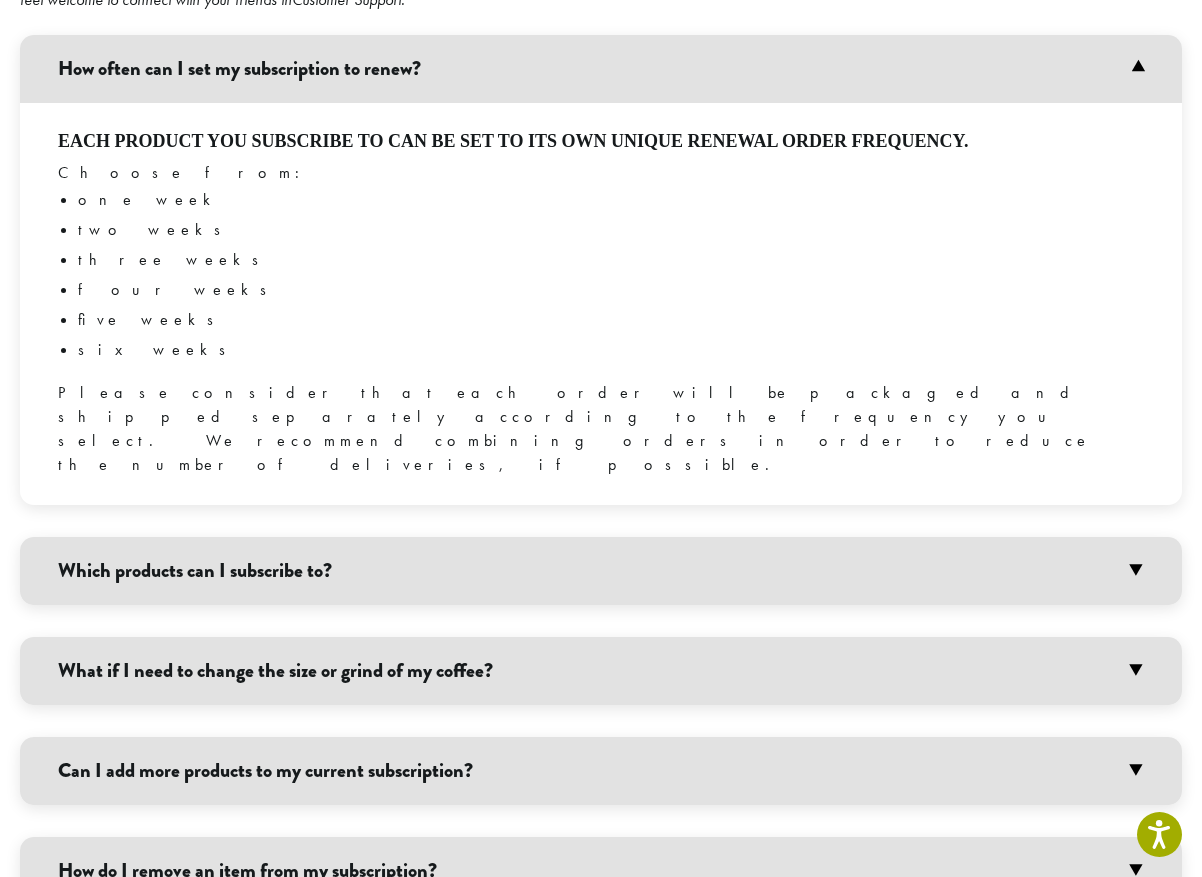 click on "Can I add more products to my current subscription?" at bounding box center (601, 771) 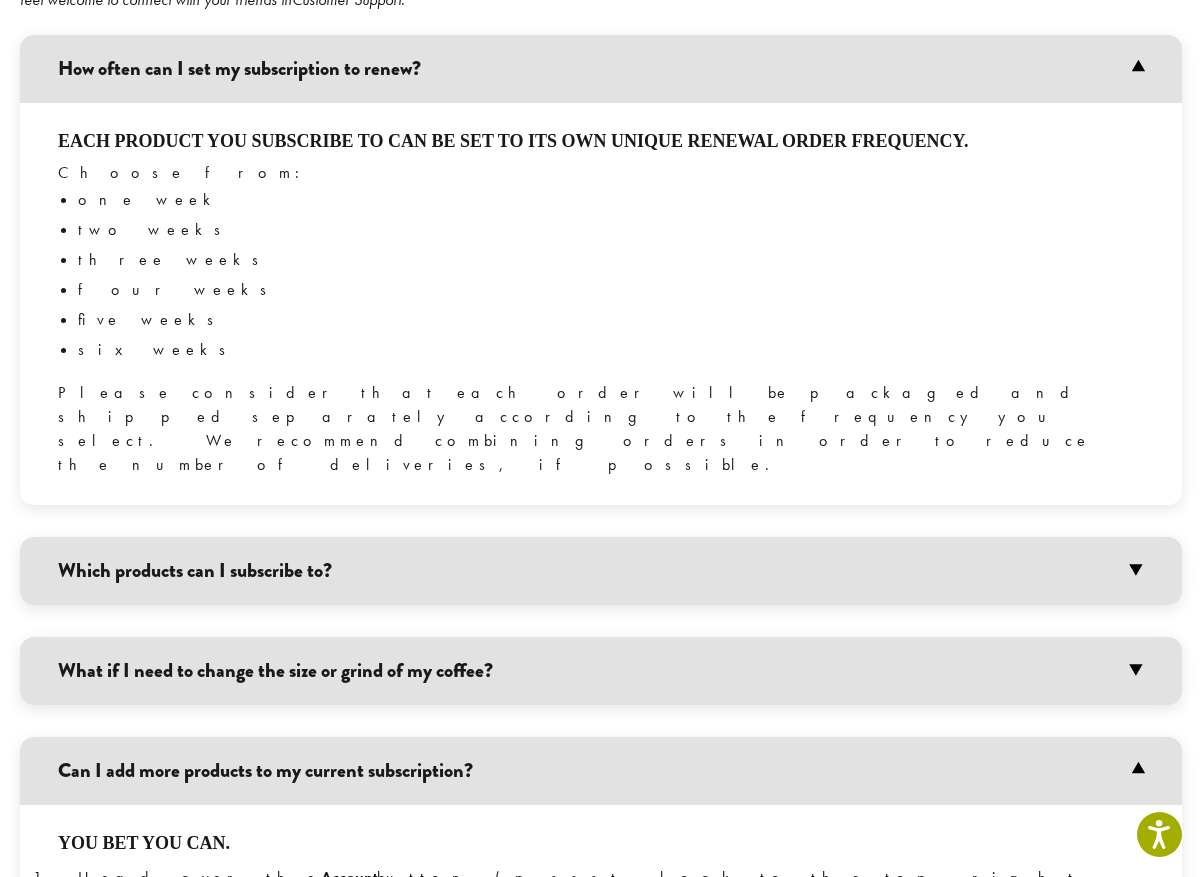 click on "Can I add more products to my current subscription?" at bounding box center [601, 771] 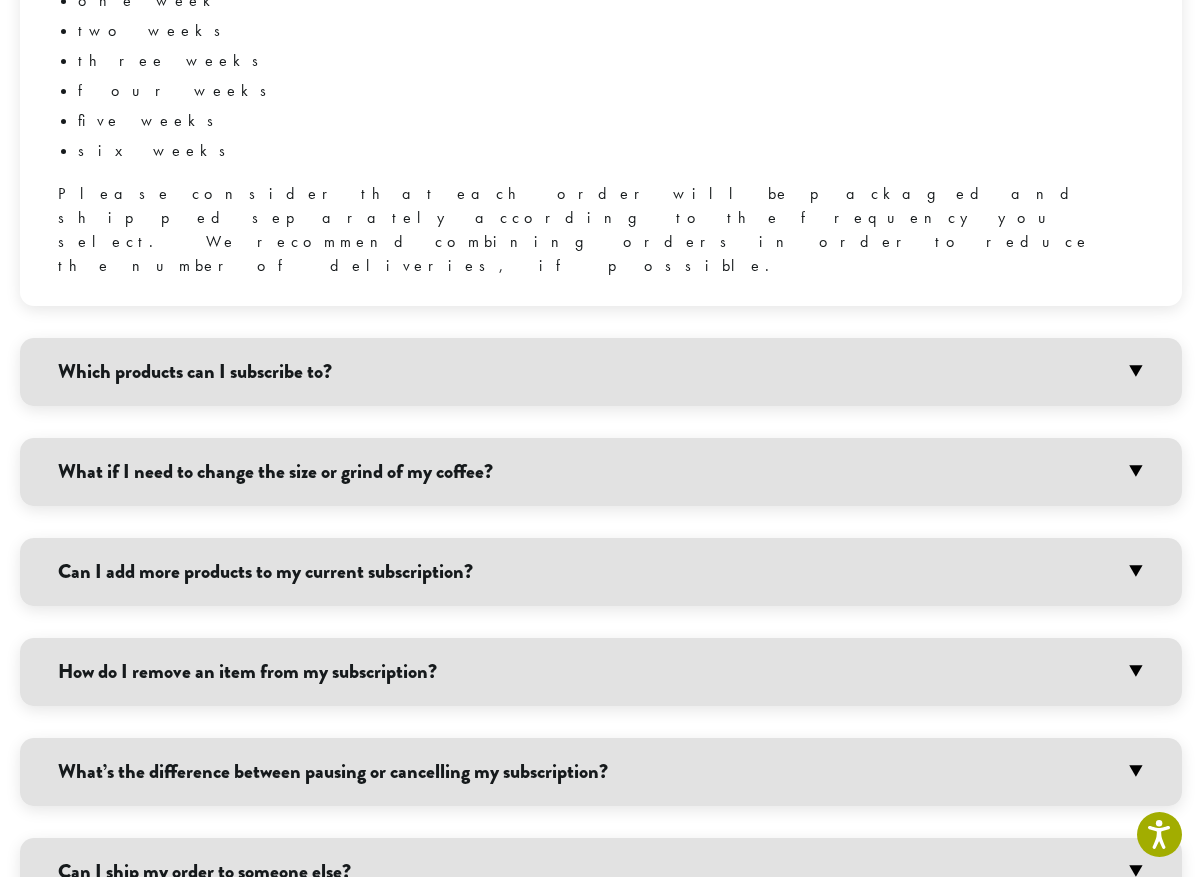 scroll, scrollTop: 4200, scrollLeft: 0, axis: vertical 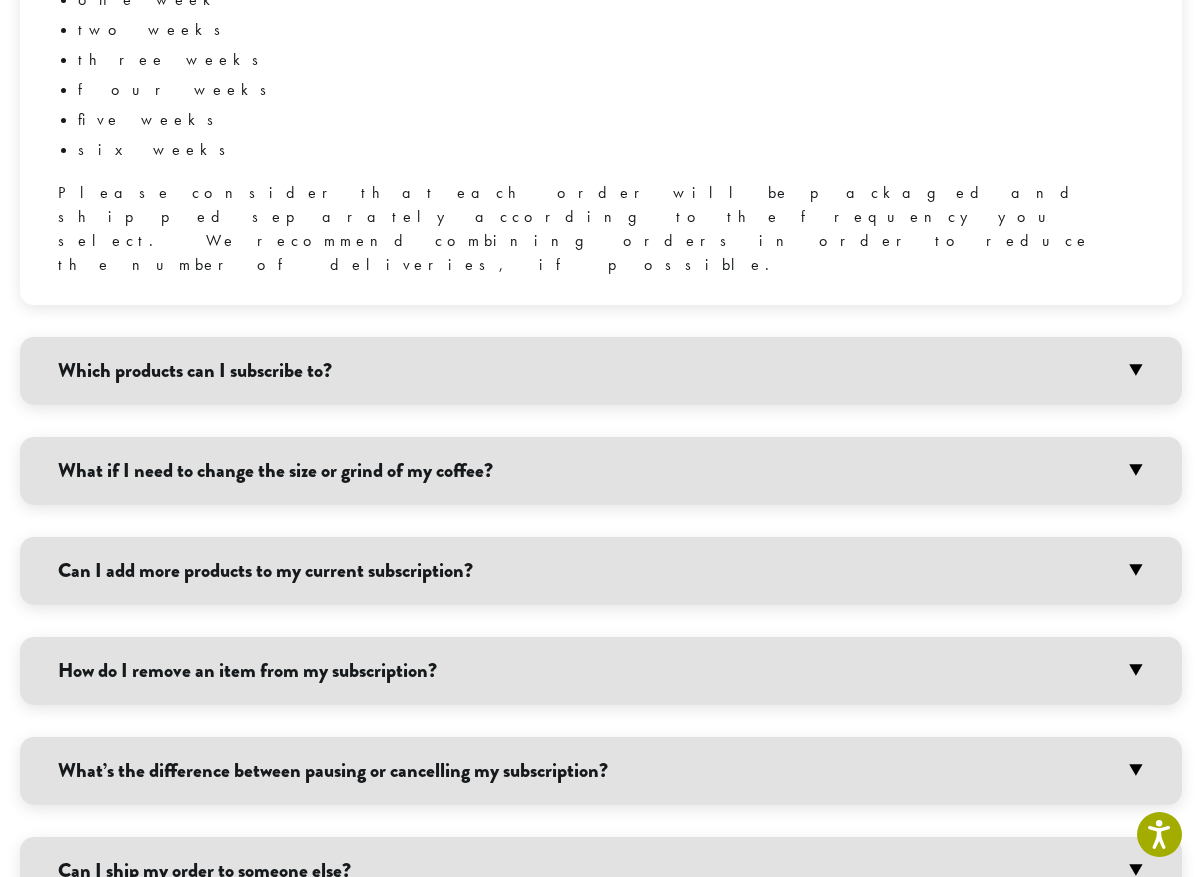 click on "What’s the difference between pausing or cancelling my subscription?" at bounding box center [601, 771] 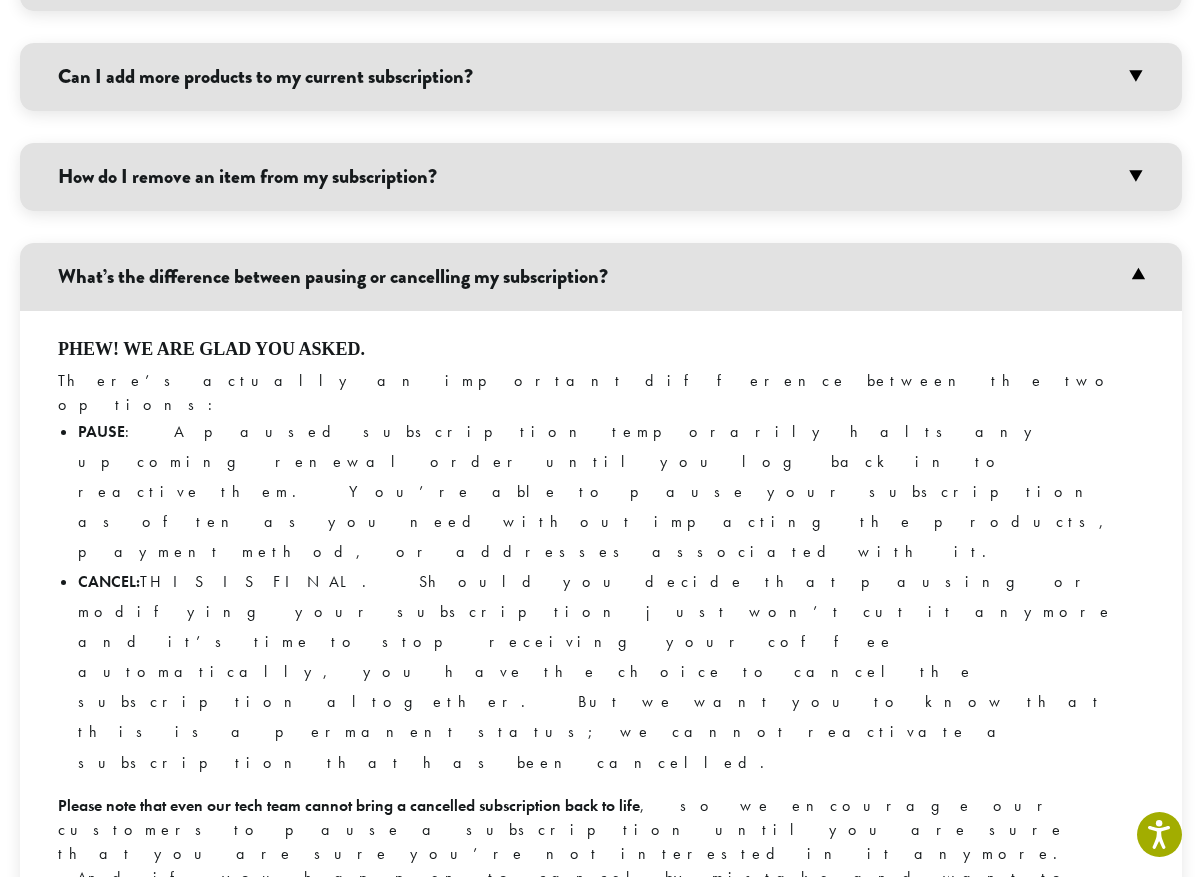 scroll, scrollTop: 4703, scrollLeft: 0, axis: vertical 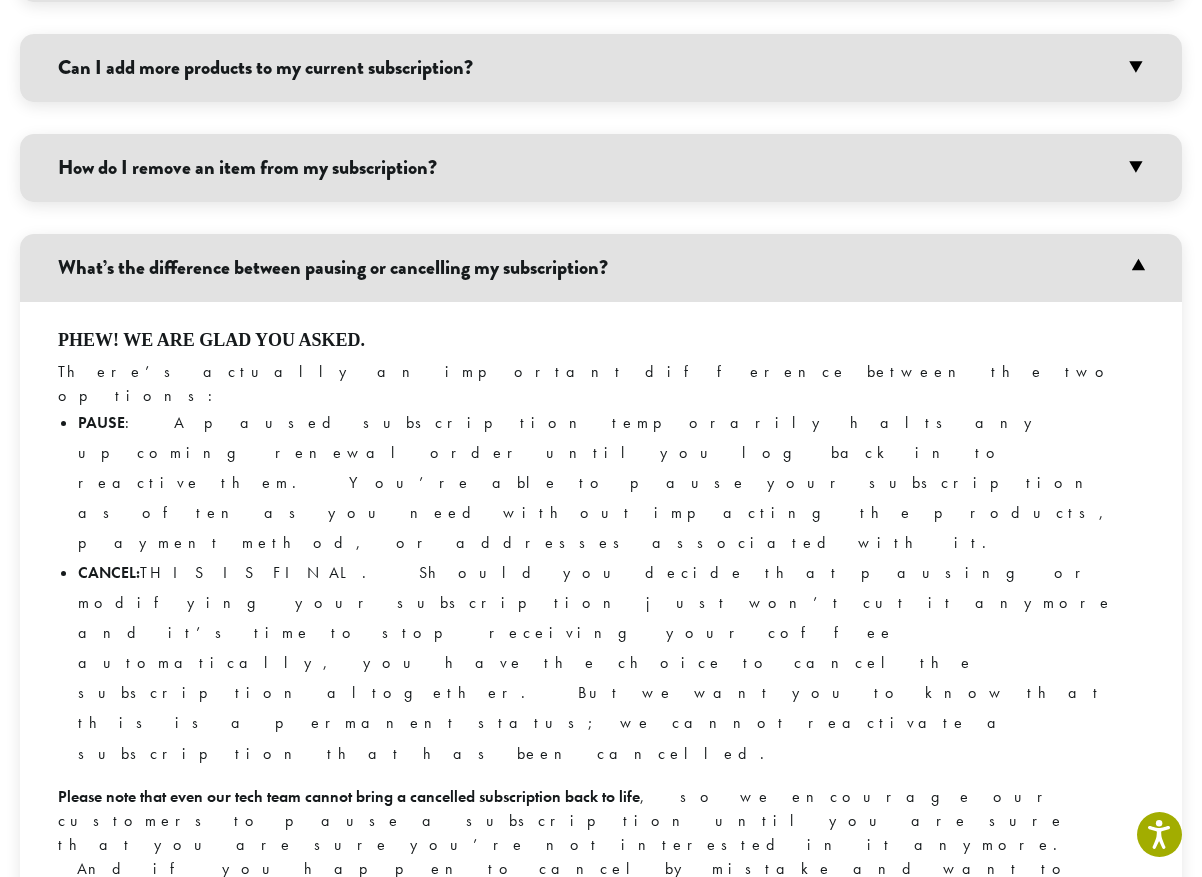 click on "Can I ship my order to someone else?" at bounding box center (601, 1047) 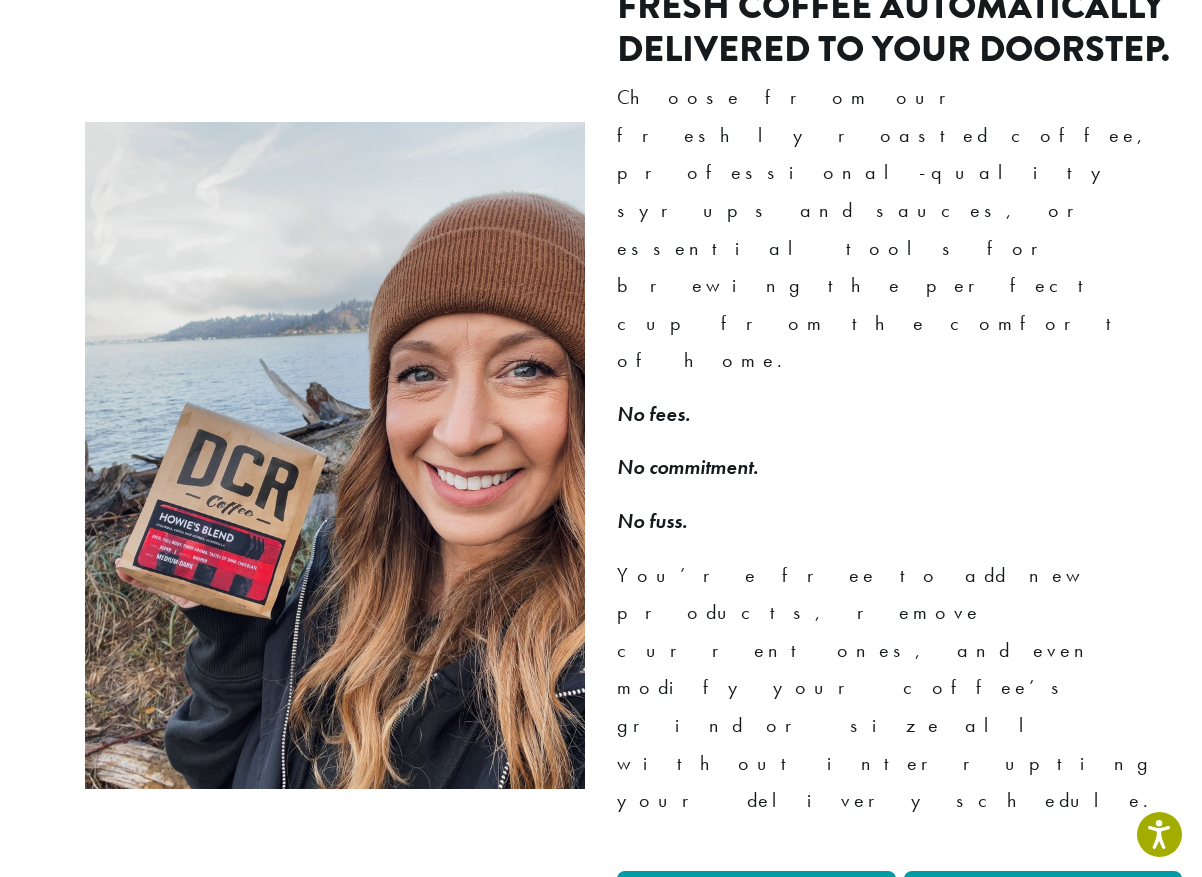 scroll, scrollTop: 1303, scrollLeft: 0, axis: vertical 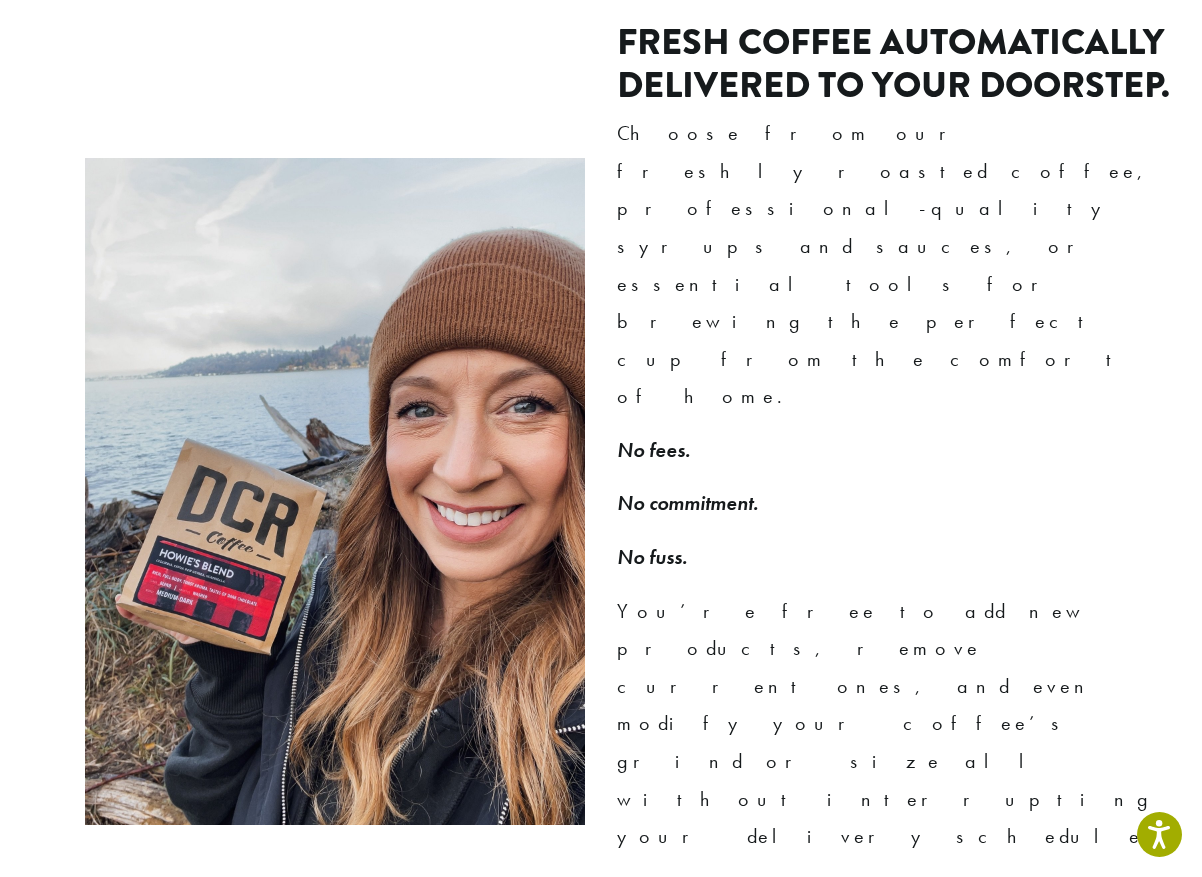 click on "Go To My Account" at bounding box center [1043, 934] 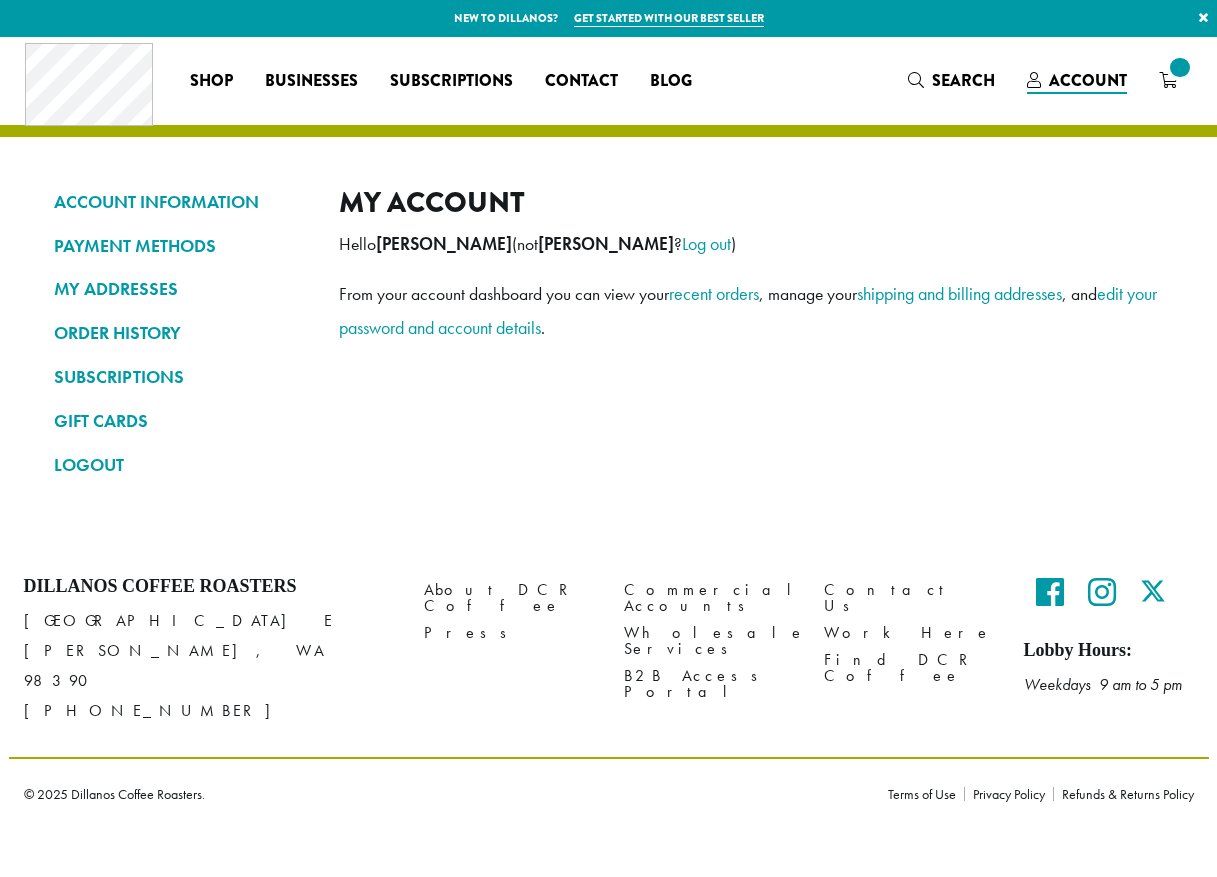 scroll, scrollTop: 0, scrollLeft: 0, axis: both 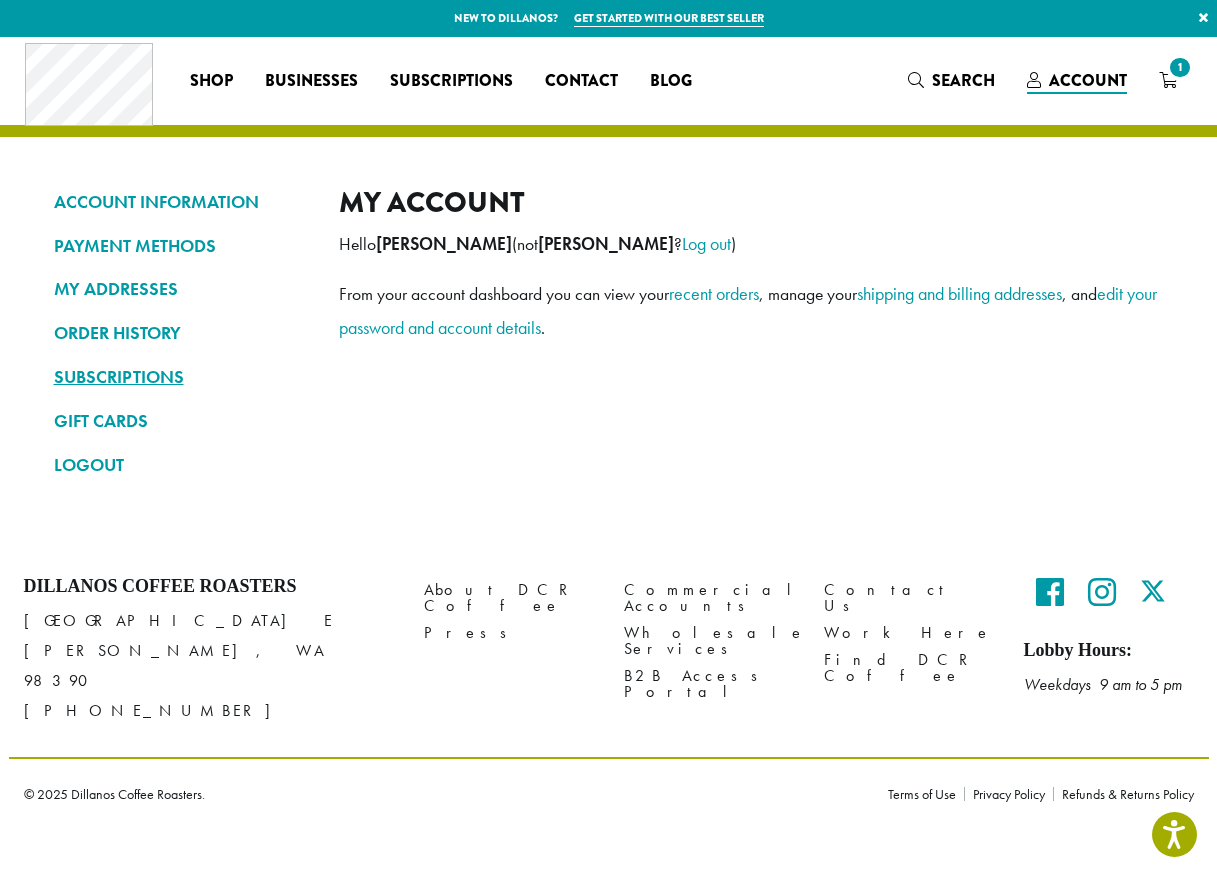 click on "SUBSCRIPTIONS" at bounding box center [181, 377] 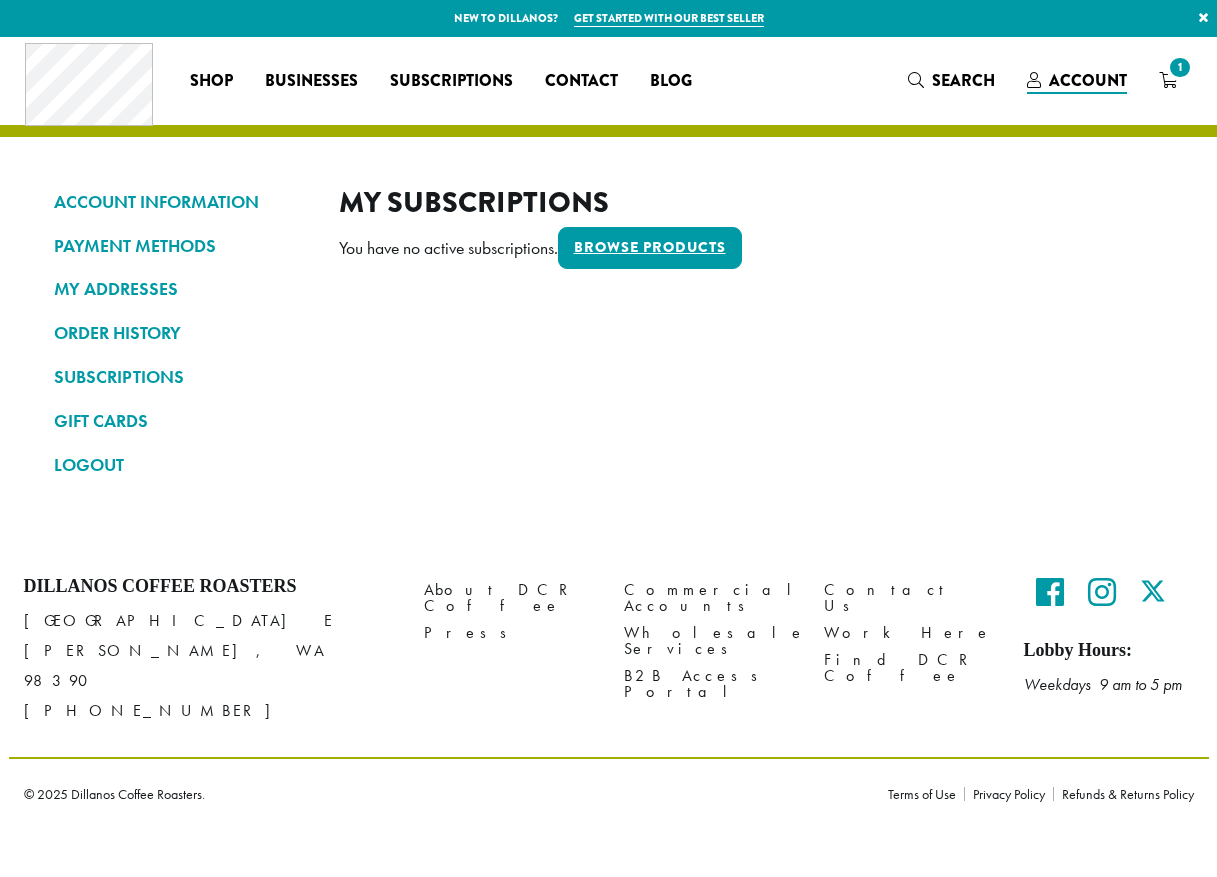 scroll, scrollTop: 0, scrollLeft: 0, axis: both 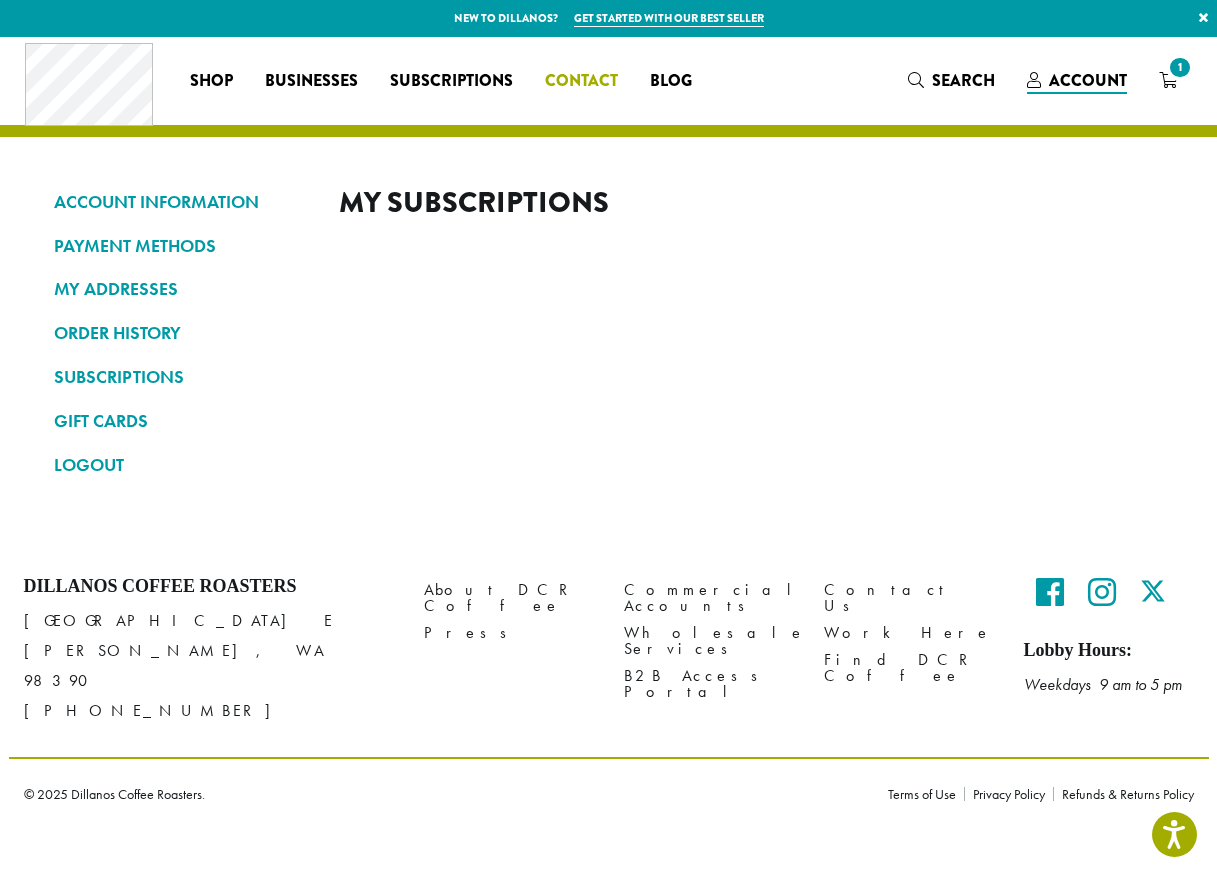 click on "Contact" at bounding box center (581, 81) 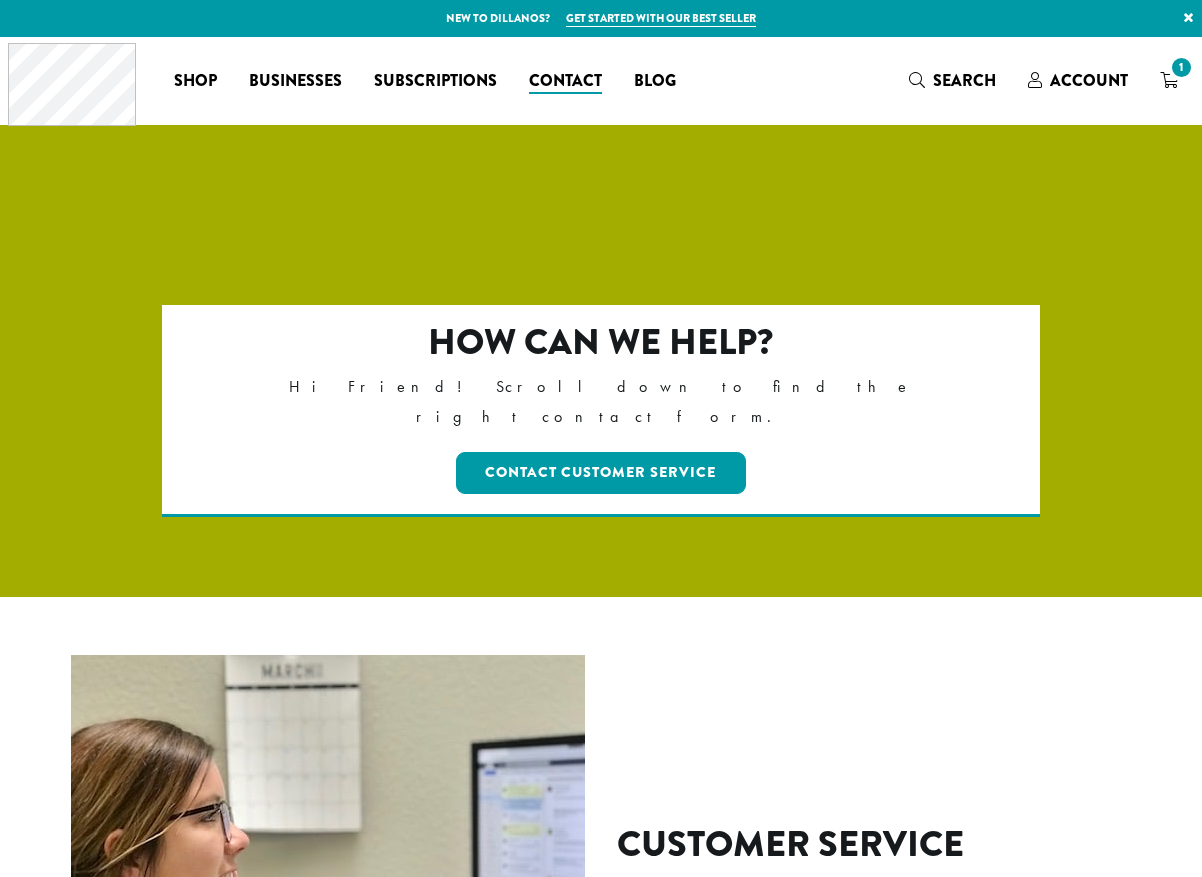 scroll, scrollTop: 0, scrollLeft: 0, axis: both 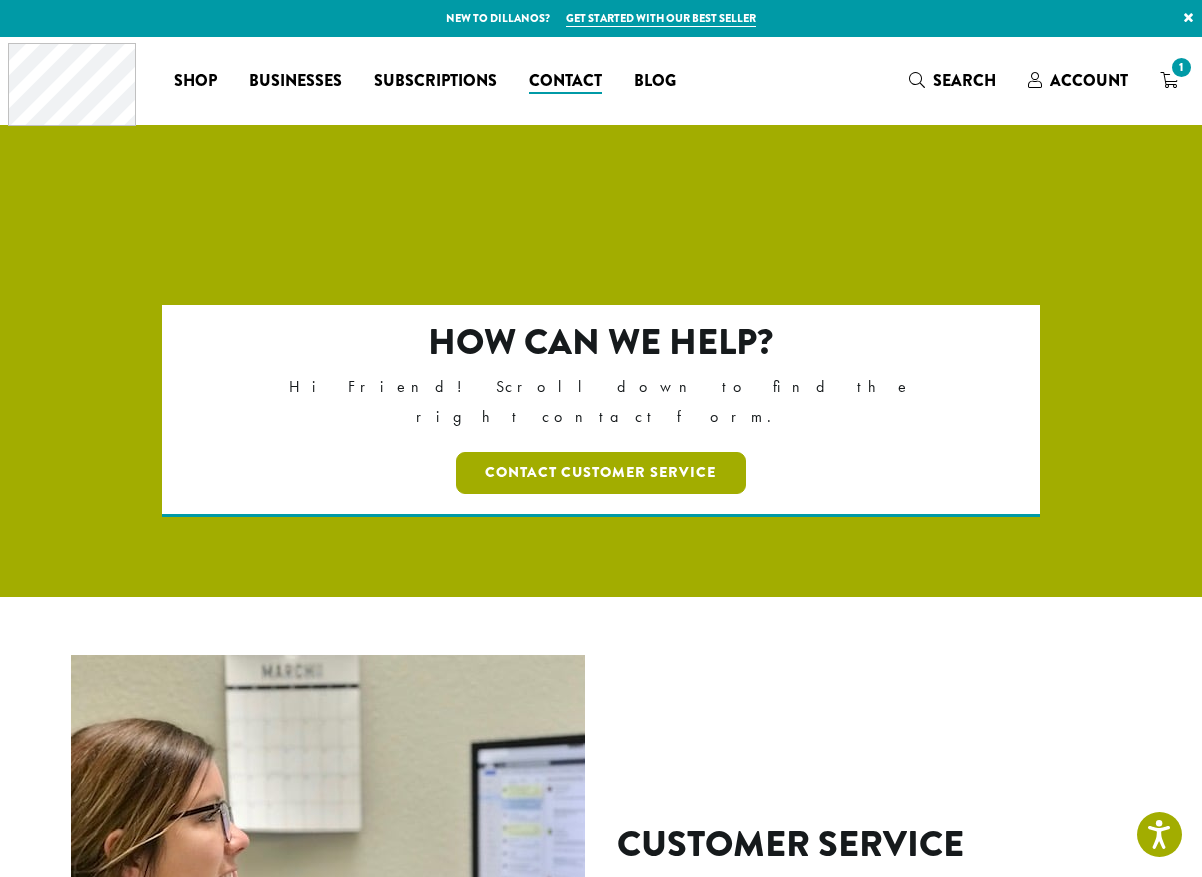 click on "Contact Customer Service" at bounding box center [601, 473] 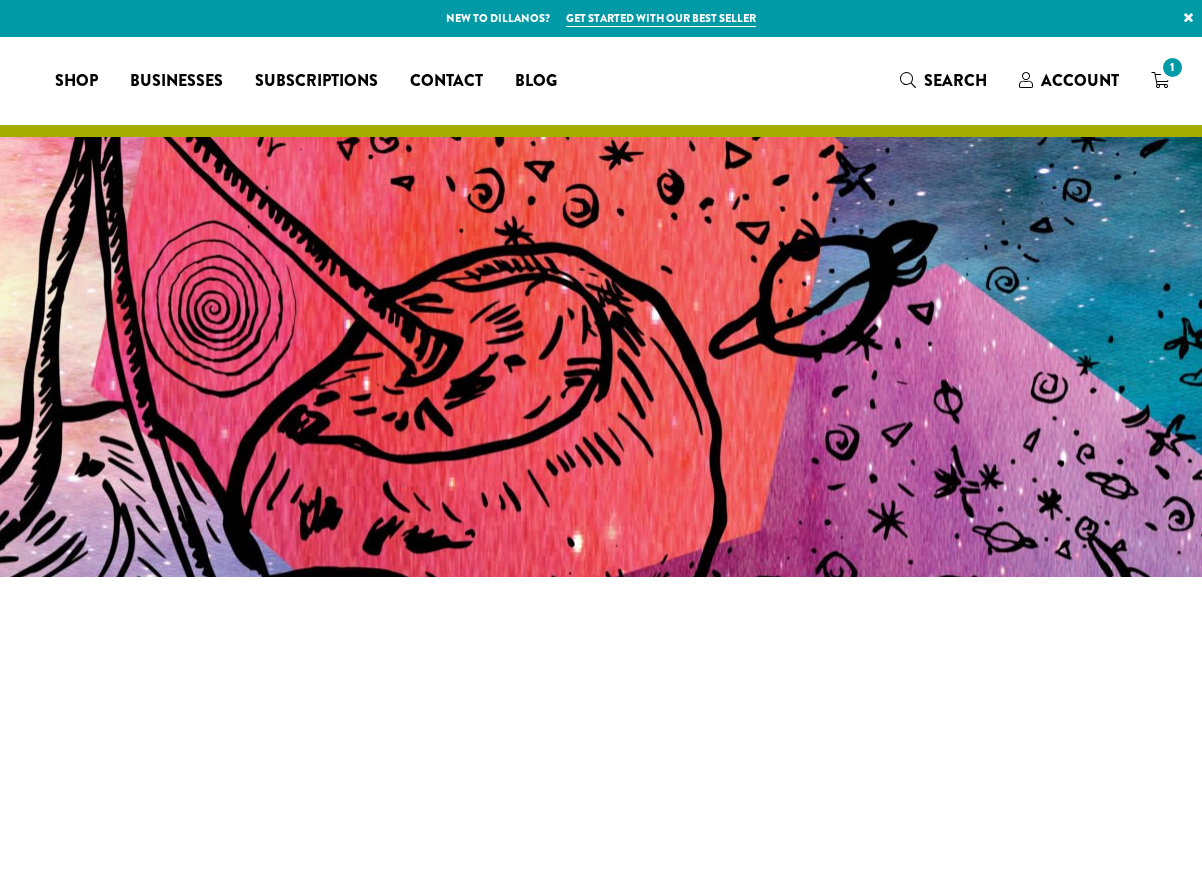 scroll, scrollTop: 0, scrollLeft: 0, axis: both 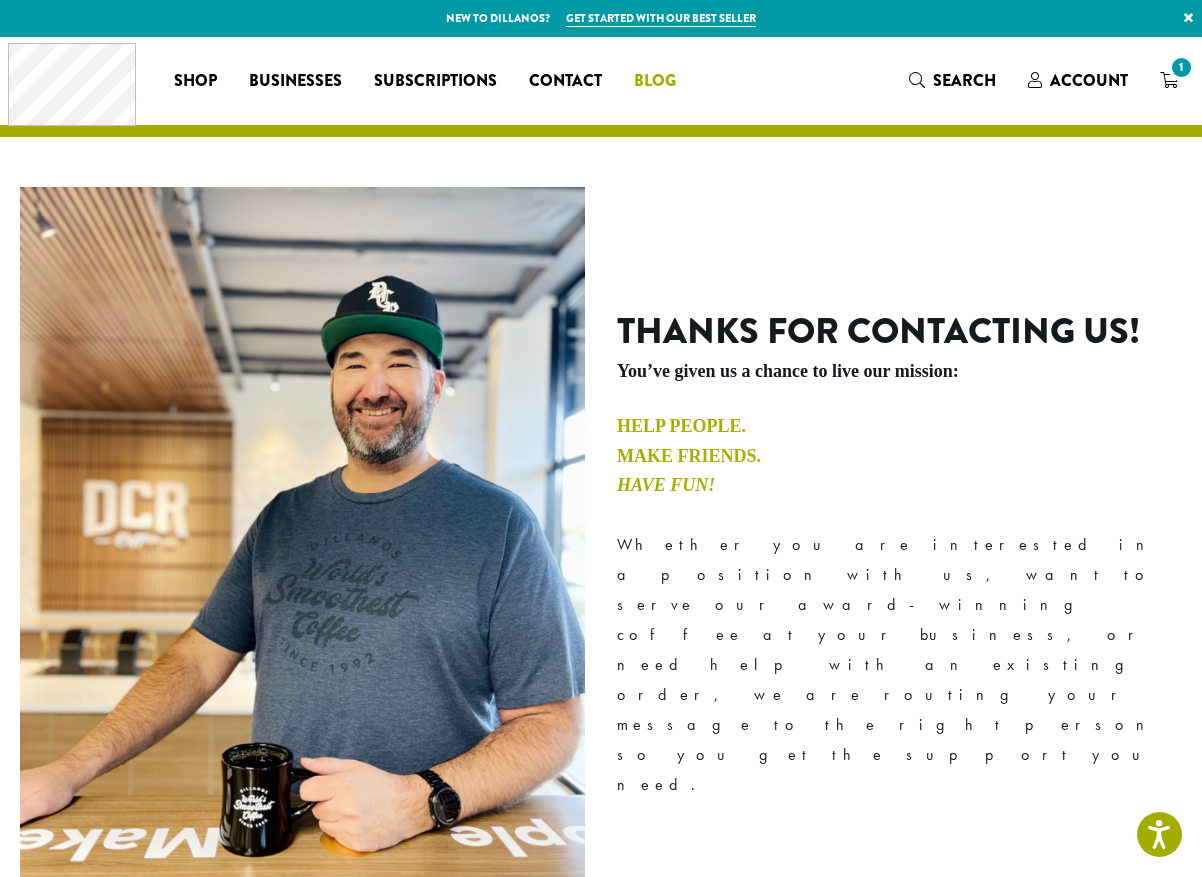 click on "Blog" at bounding box center [655, 81] 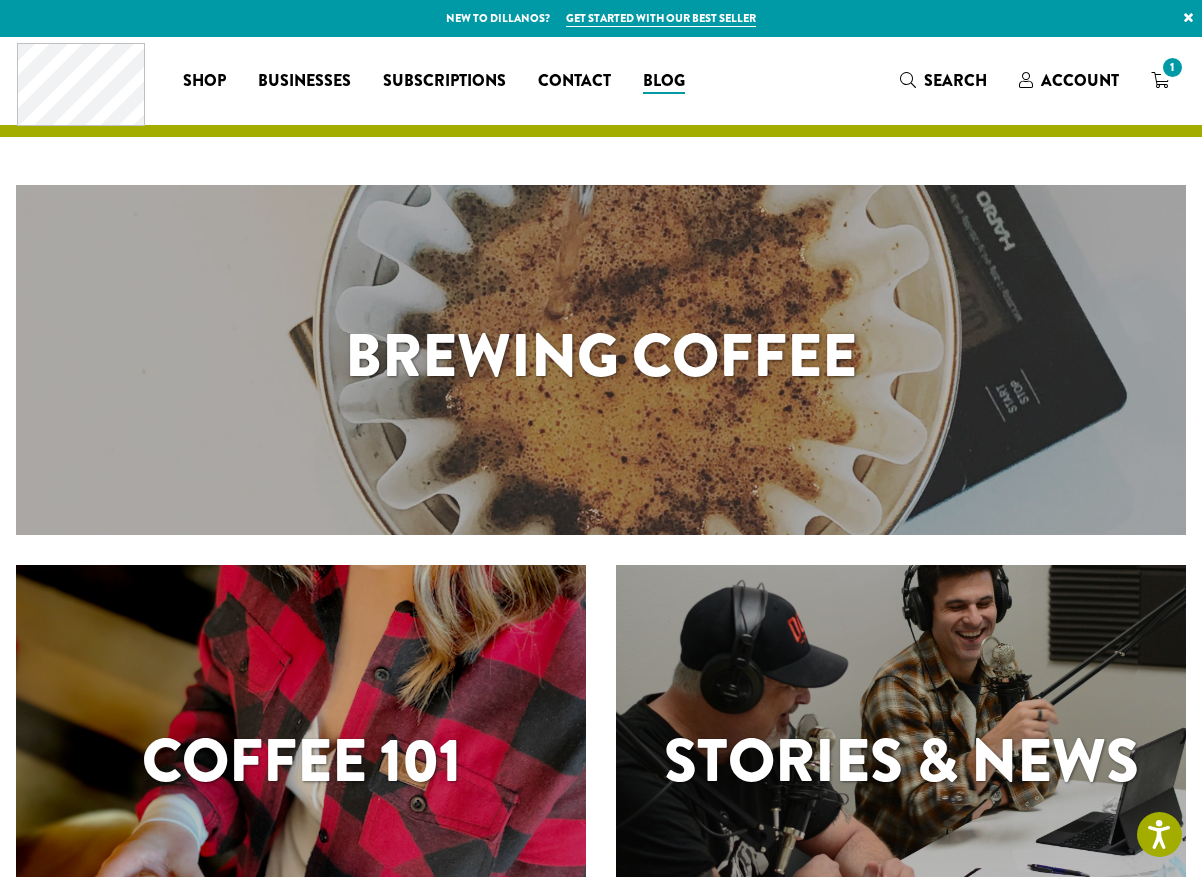 scroll, scrollTop: 0, scrollLeft: 0, axis: both 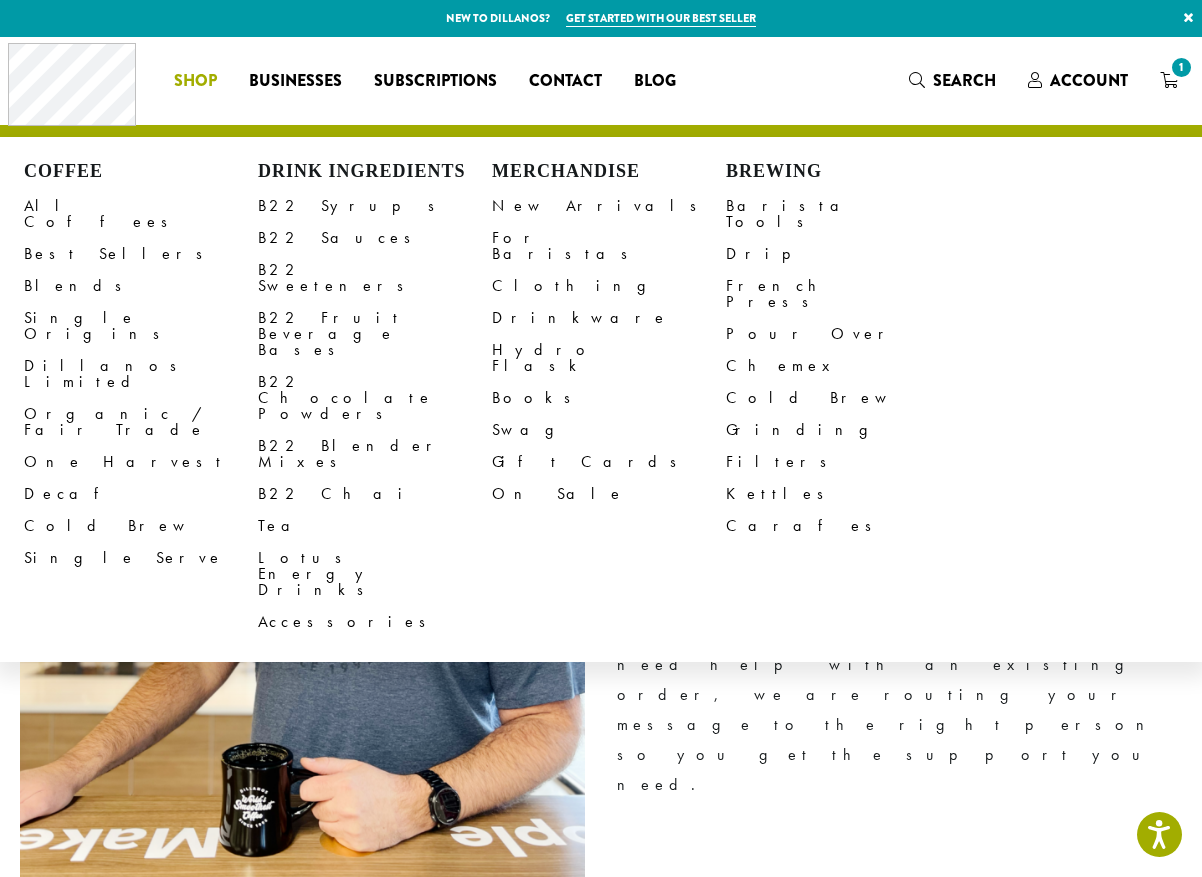 click on "Shop" at bounding box center (195, 81) 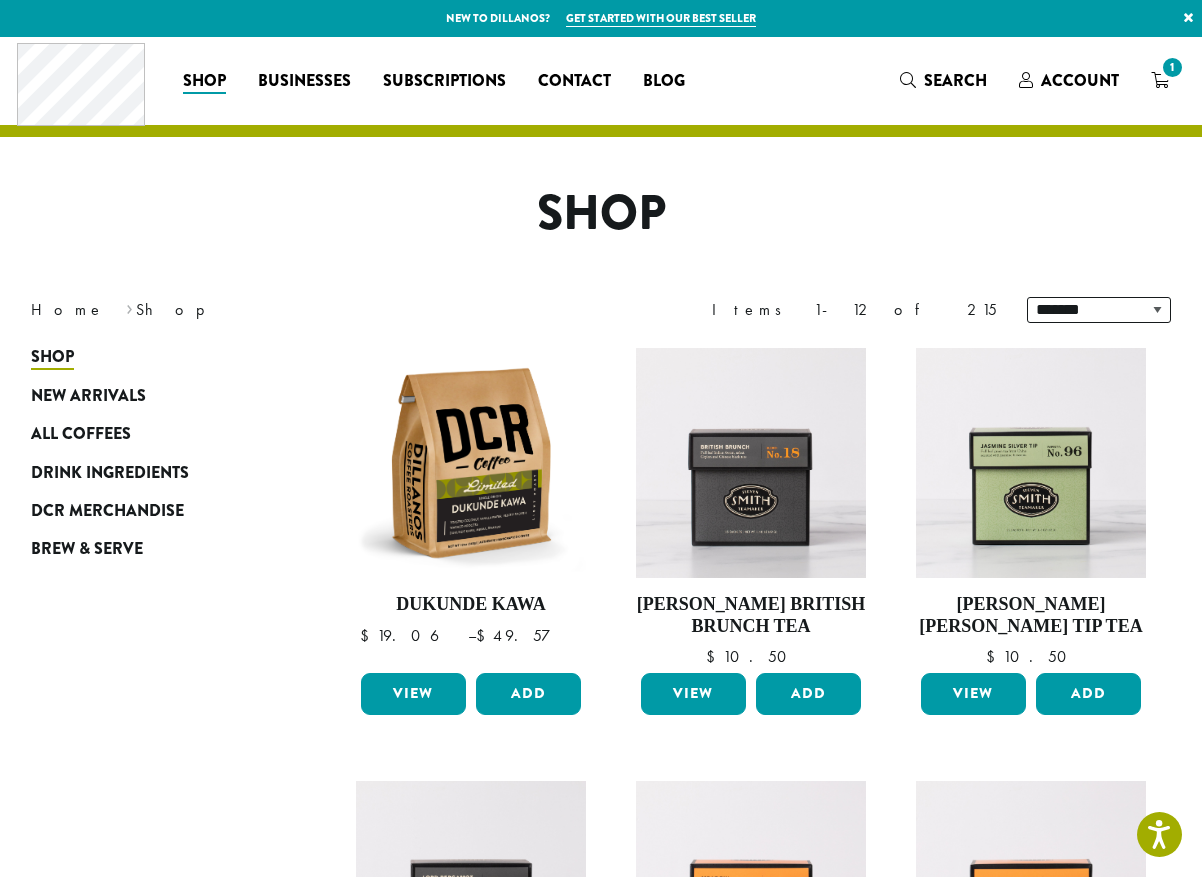 scroll, scrollTop: 200, scrollLeft: 0, axis: vertical 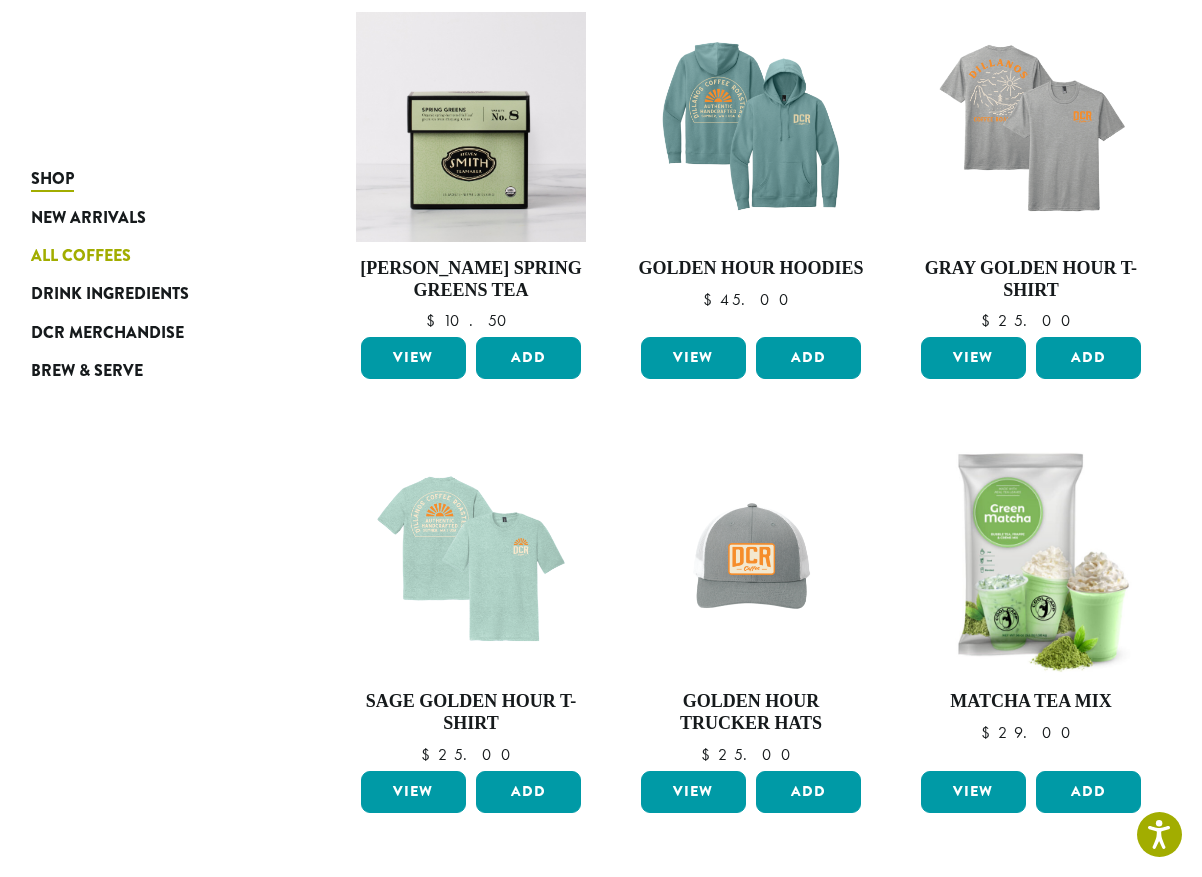click on "All Coffees" at bounding box center [81, 256] 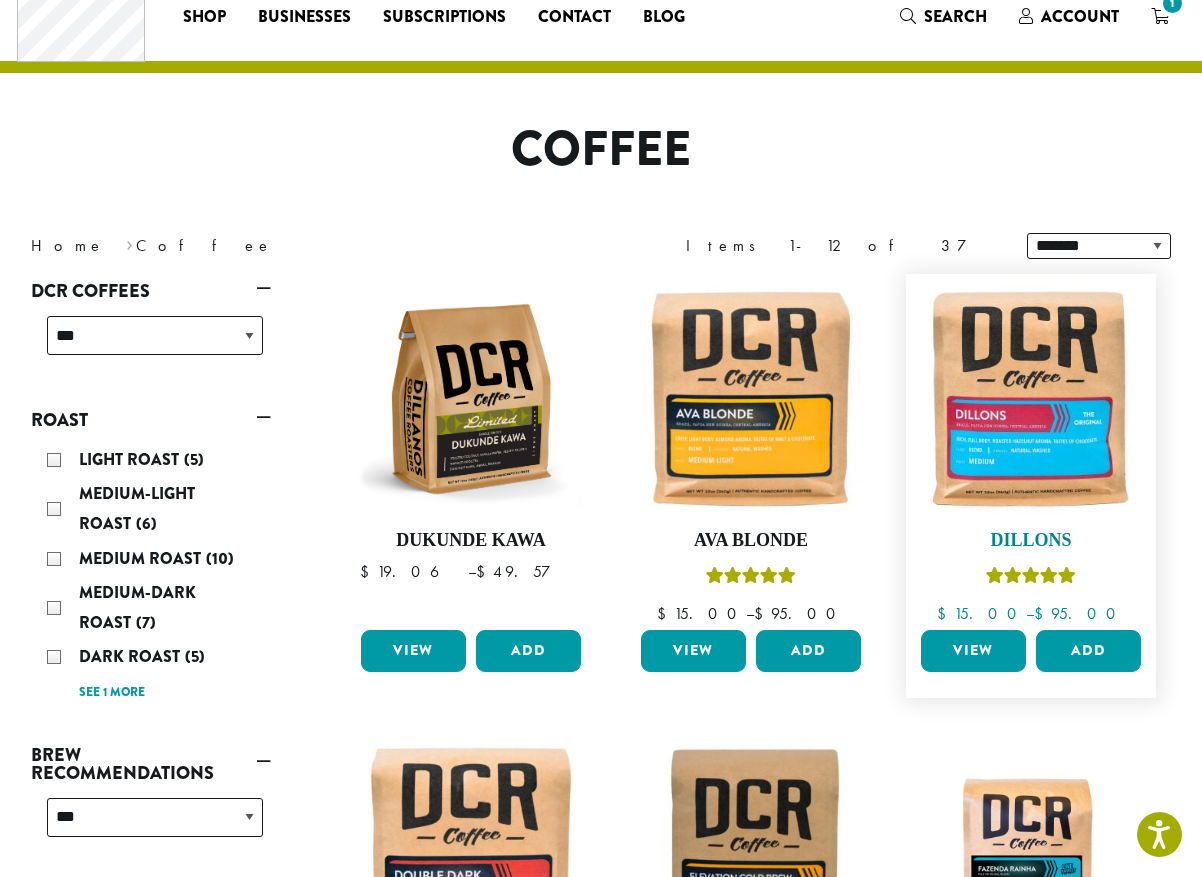 scroll, scrollTop: 200, scrollLeft: 0, axis: vertical 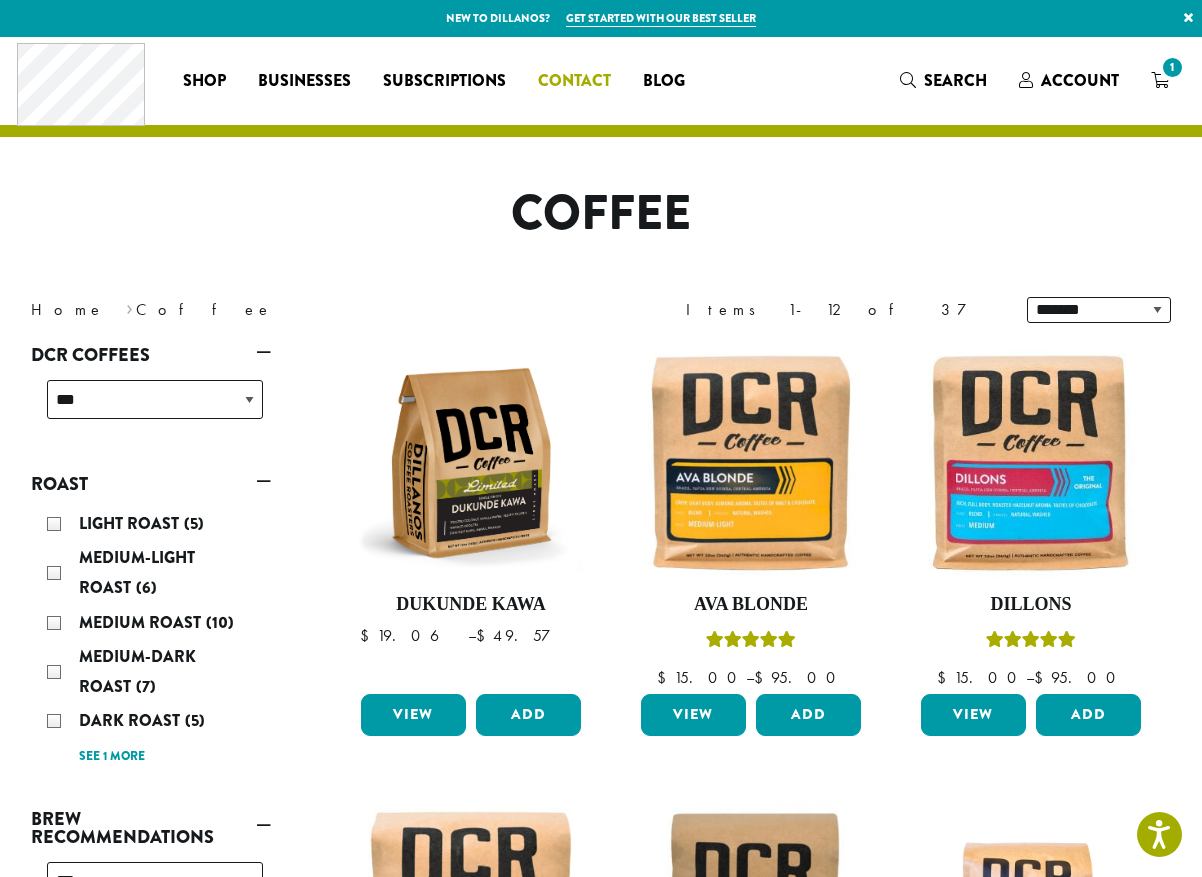 click on "Contact" at bounding box center [574, 81] 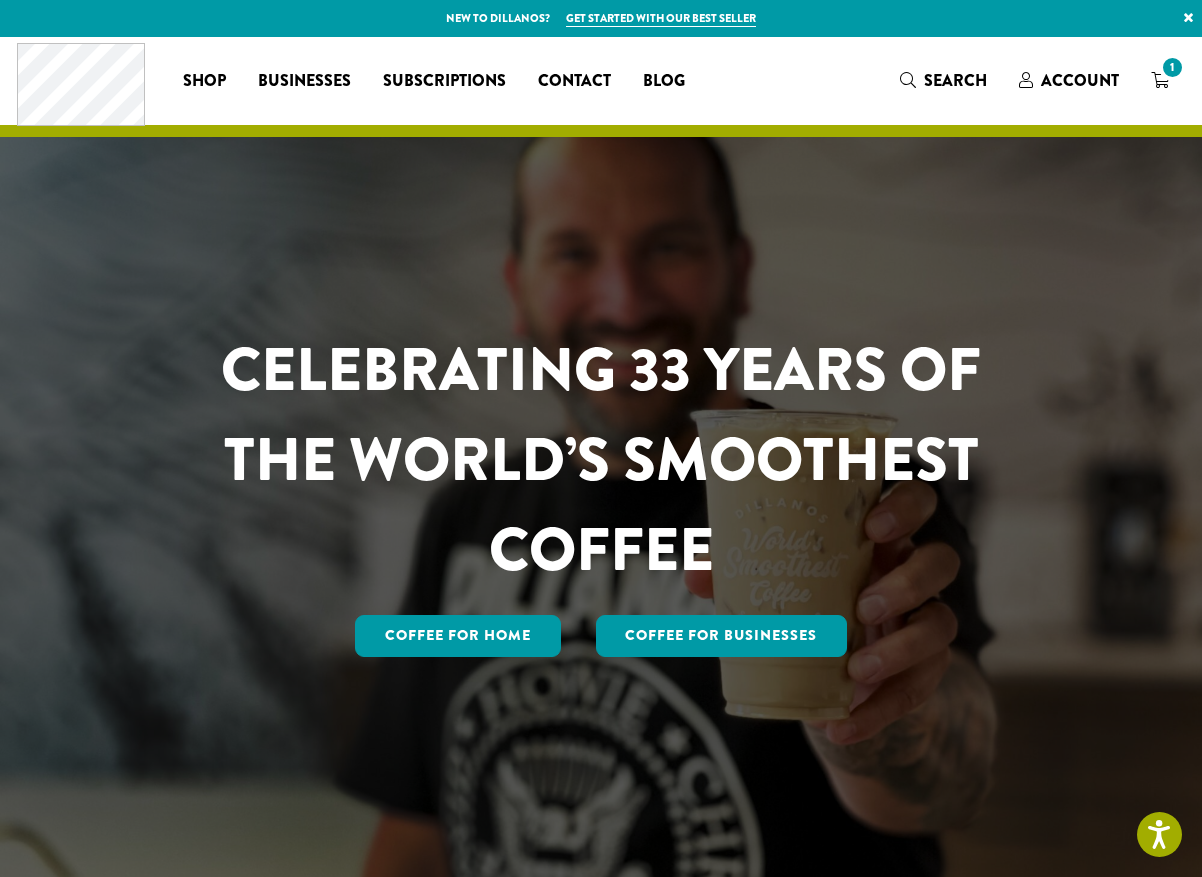 scroll, scrollTop: 0, scrollLeft: 0, axis: both 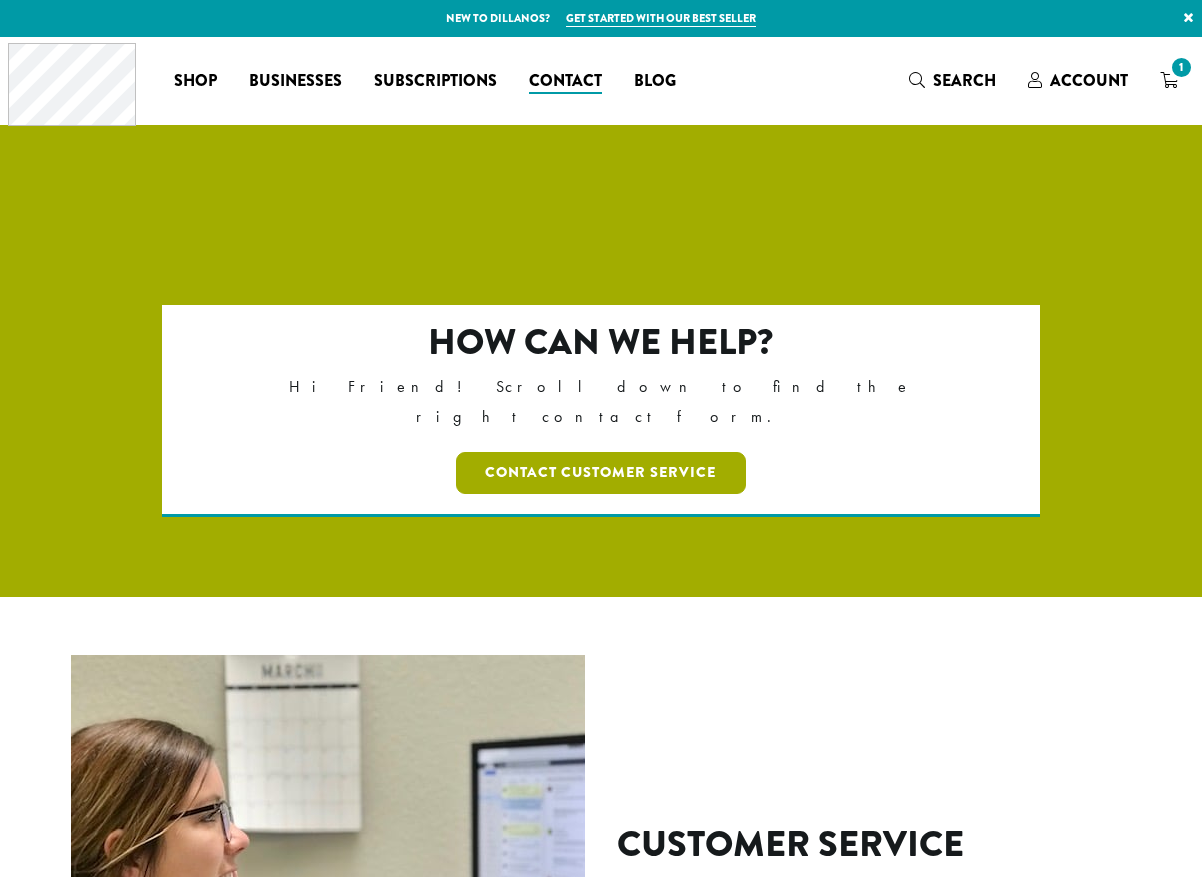 click on "Contact Customer Service" at bounding box center [601, 473] 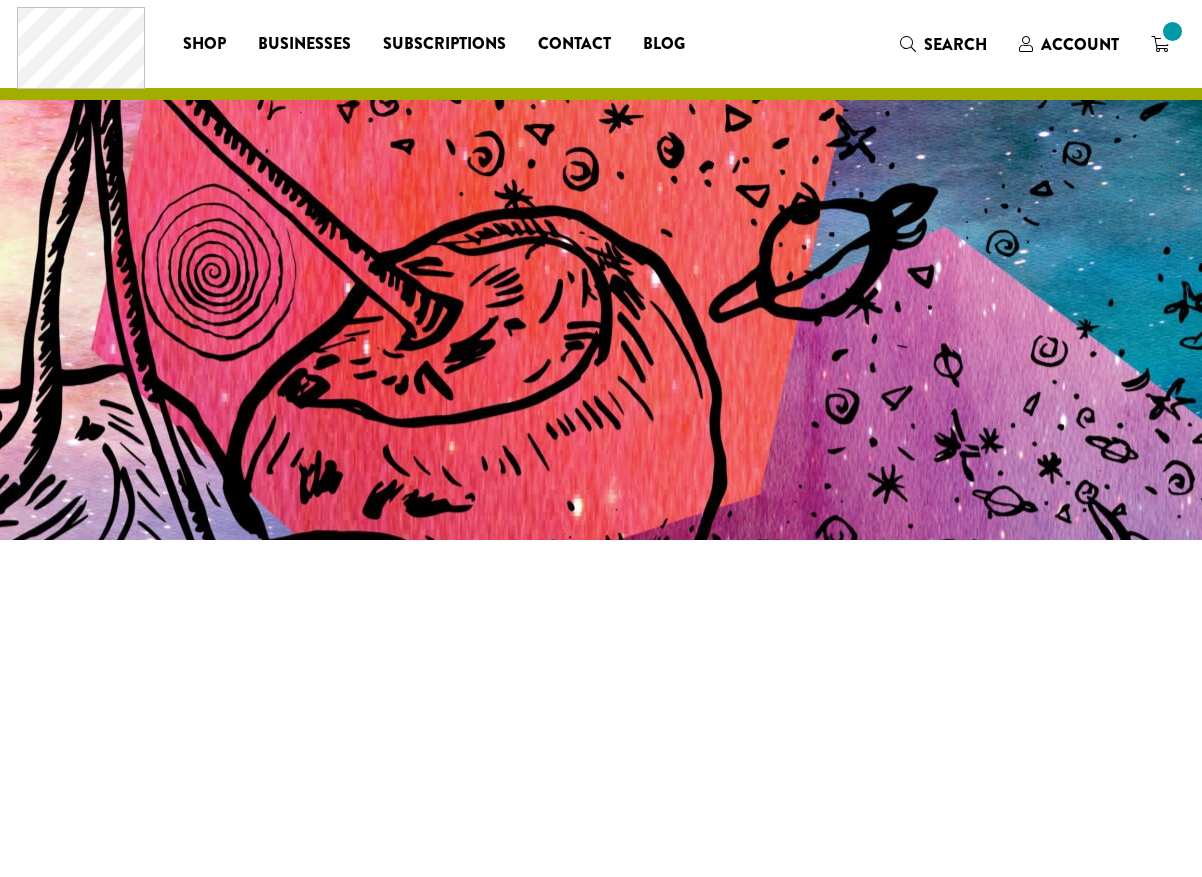 scroll, scrollTop: 0, scrollLeft: 0, axis: both 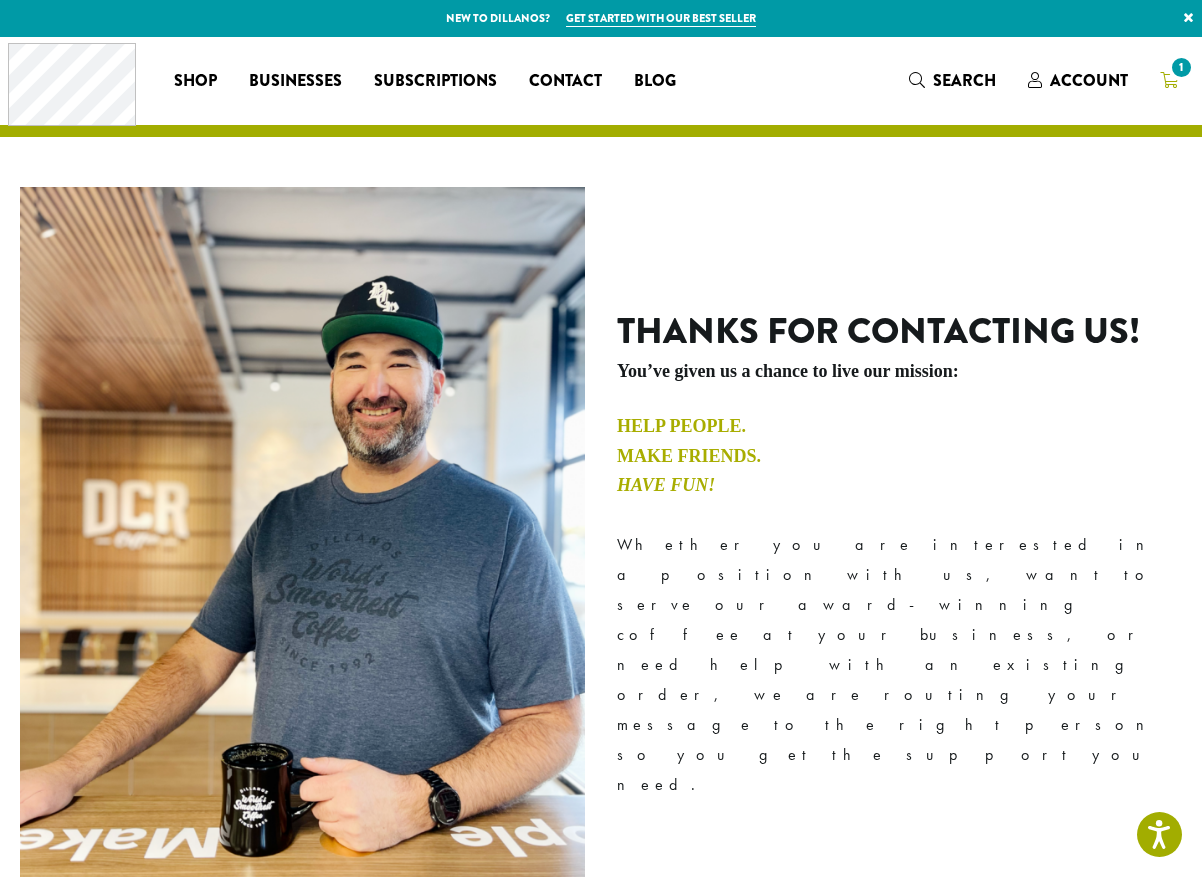 click on "1" at bounding box center (1169, 80) 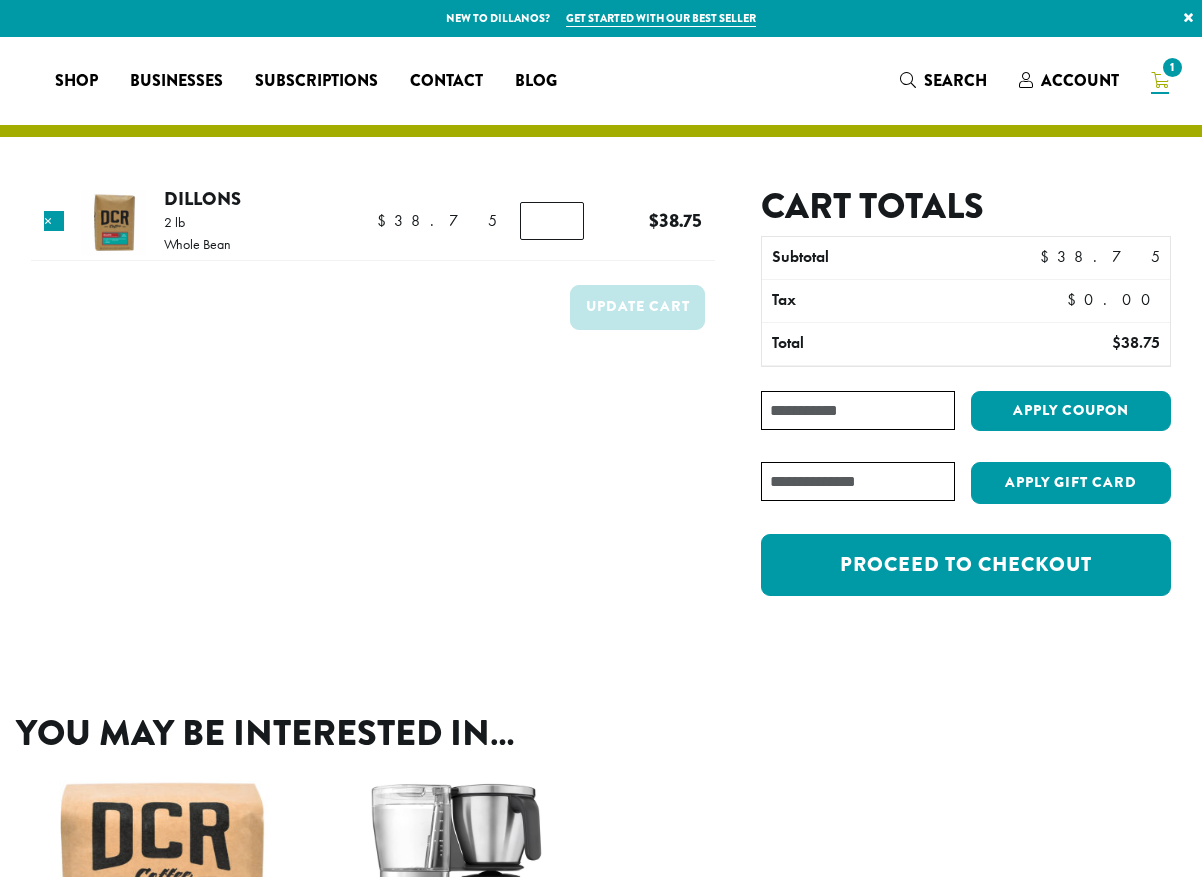 scroll, scrollTop: 0, scrollLeft: 0, axis: both 